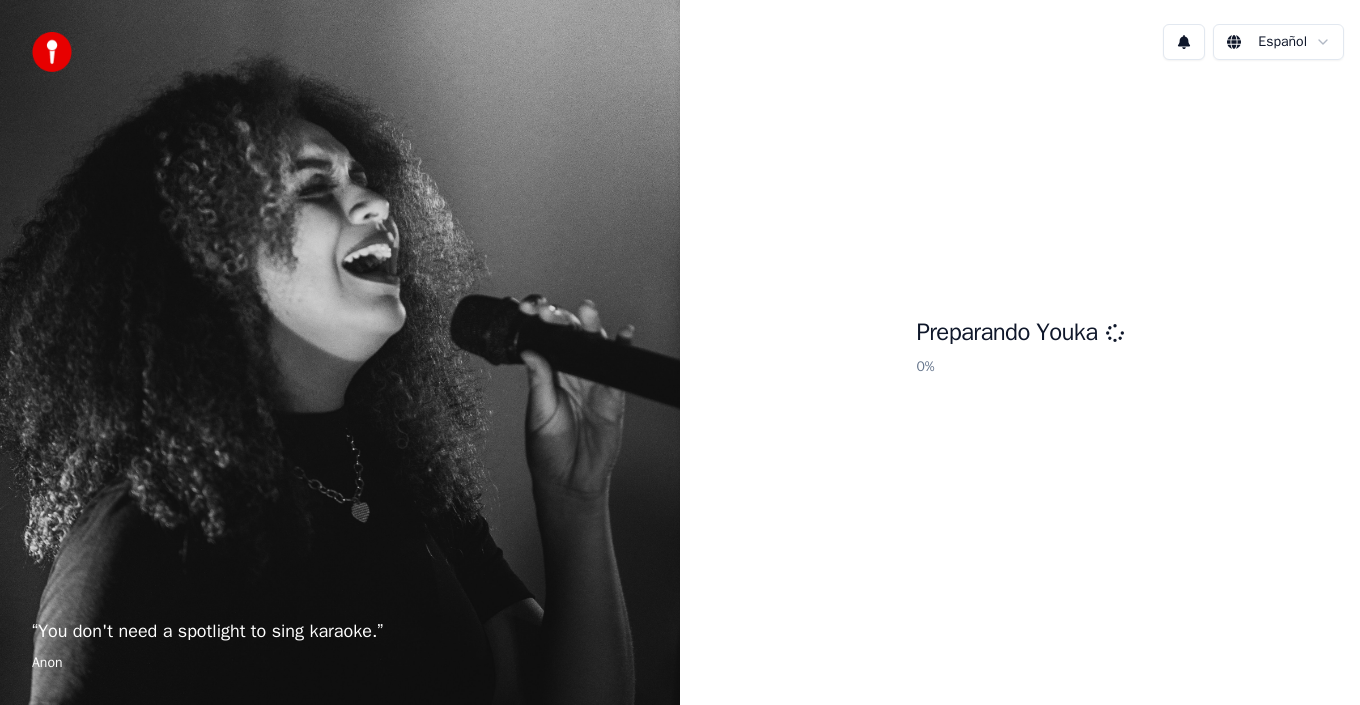 scroll, scrollTop: 0, scrollLeft: 0, axis: both 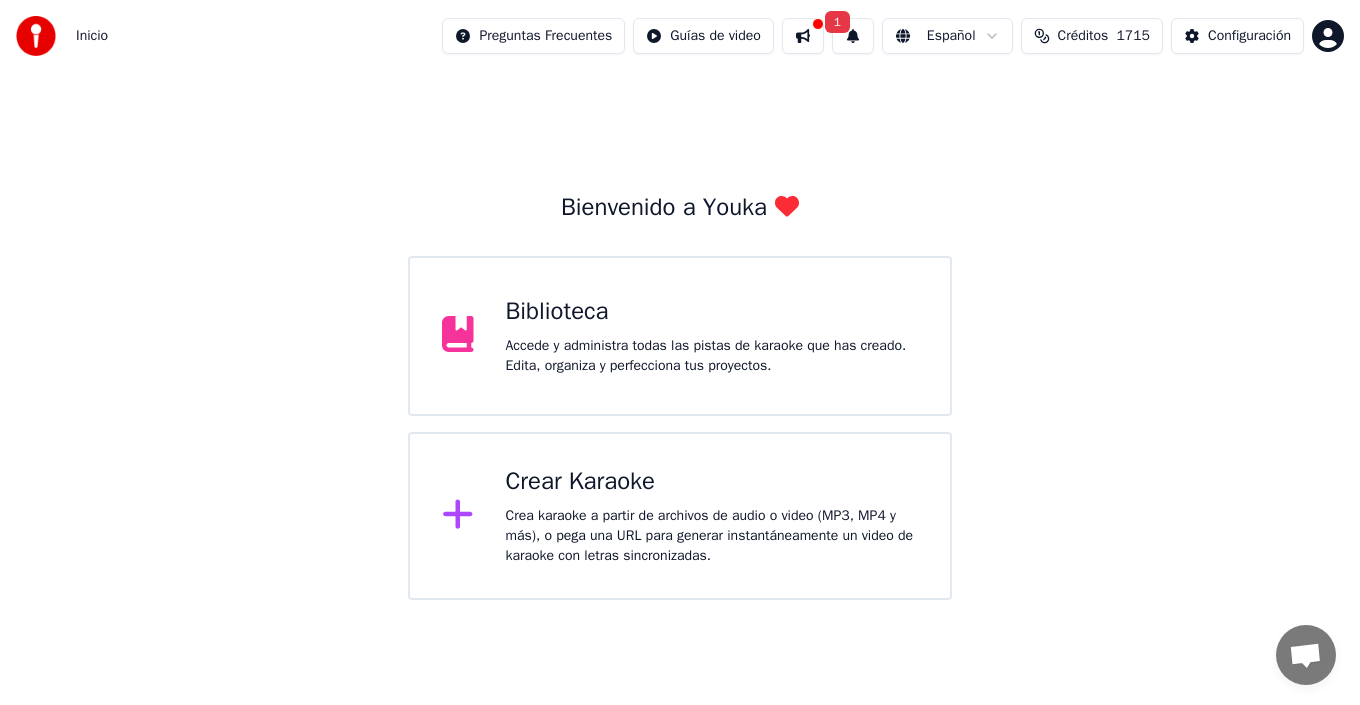 click on "Accede y administra todas las pistas de karaoke que has creado. Edita, organiza y perfecciona tus proyectos." at bounding box center (712, 356) 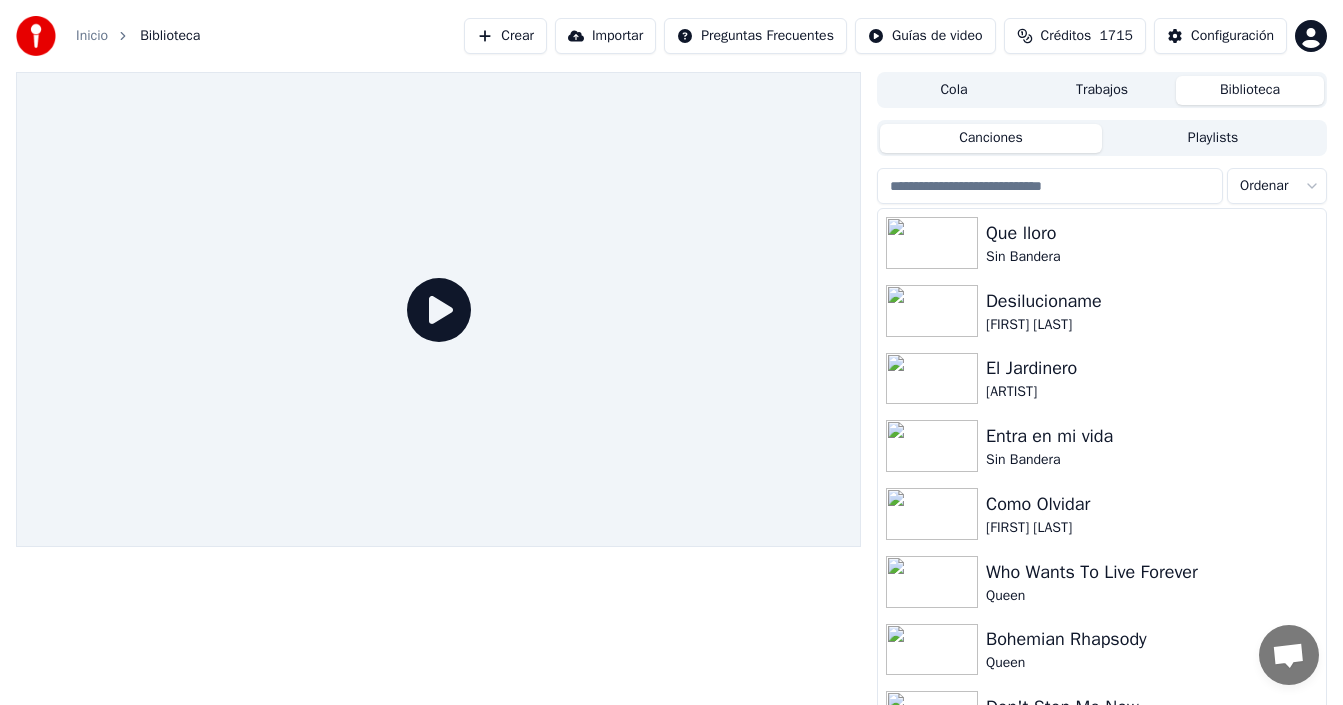 click on "Crear" at bounding box center [505, 36] 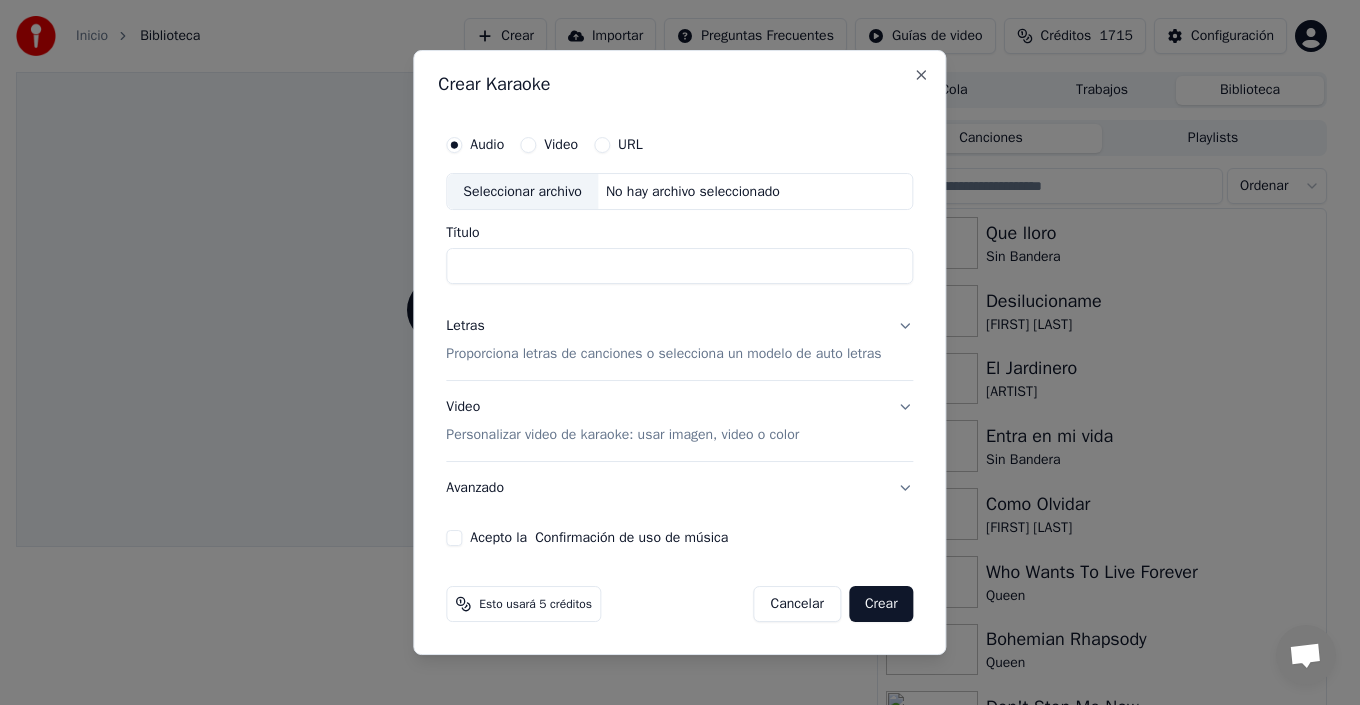 click on "Seleccionar archivo" at bounding box center (522, 192) 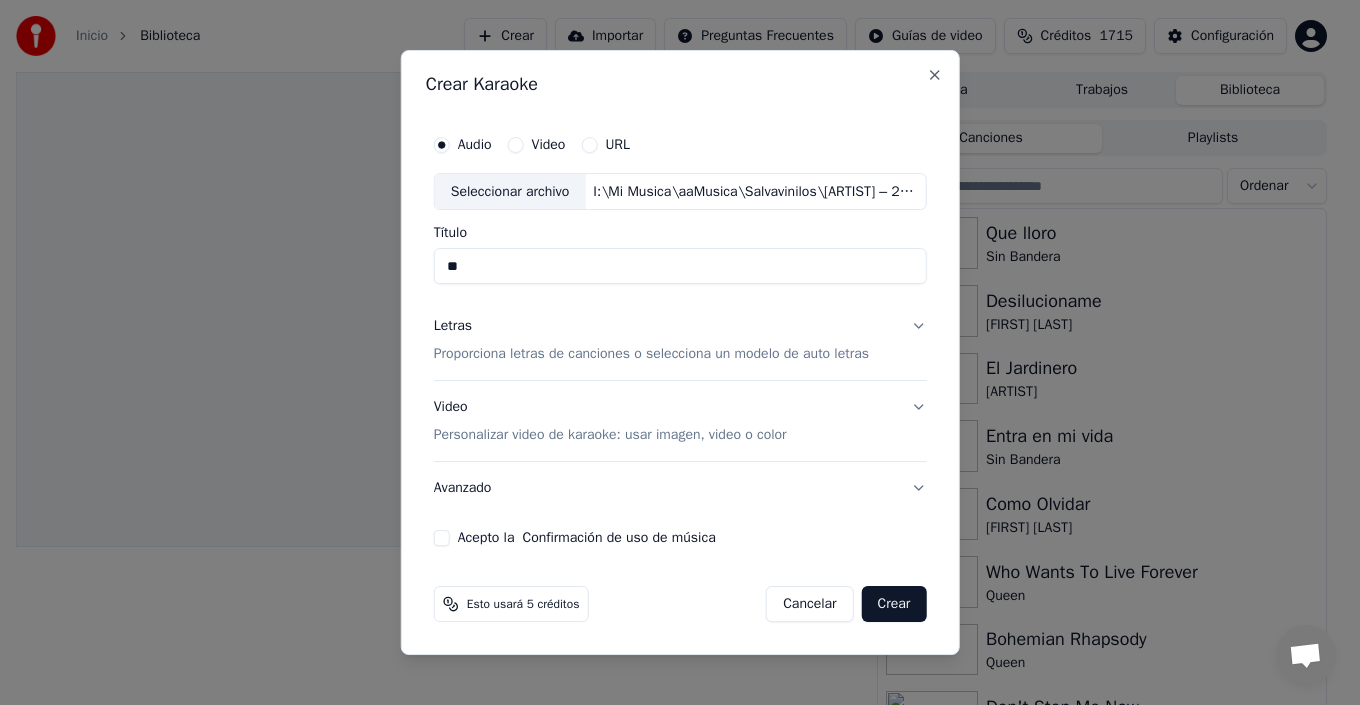 drag, startPoint x: 485, startPoint y: 267, endPoint x: 403, endPoint y: 263, distance: 82.0975 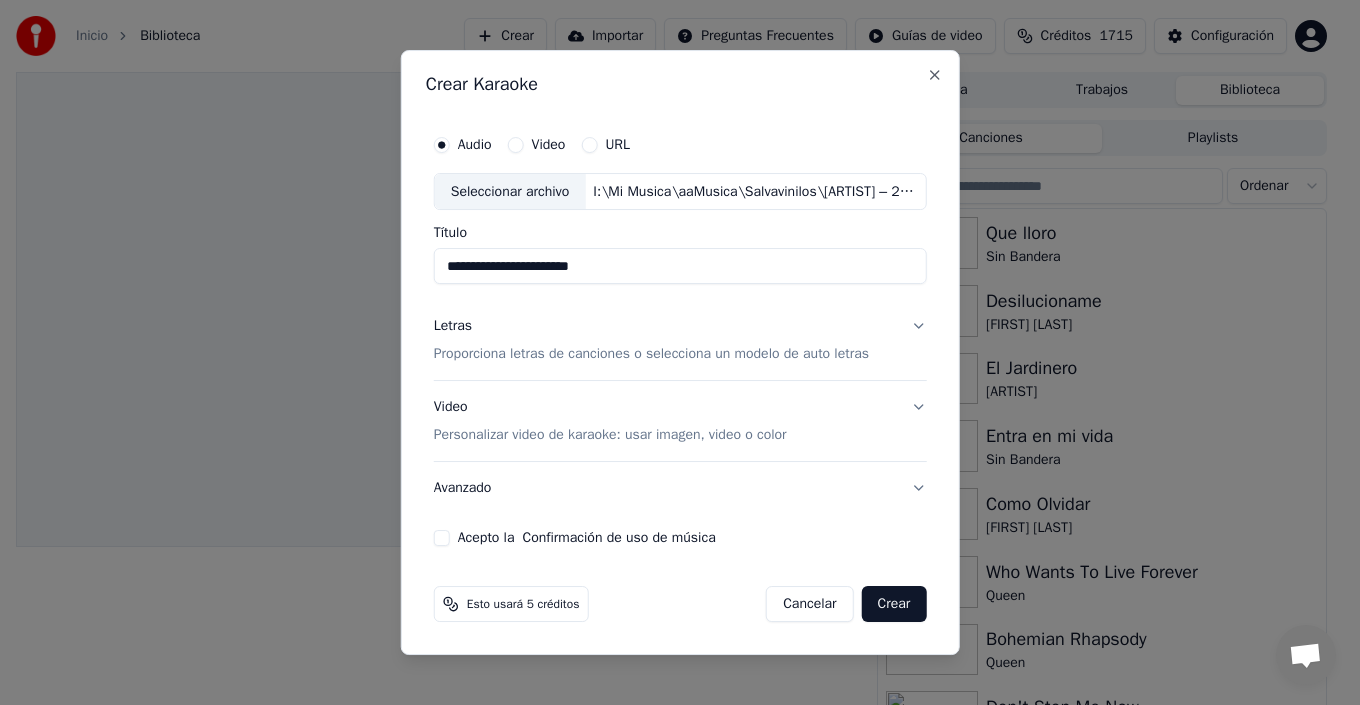 click on "**********" at bounding box center (680, 267) 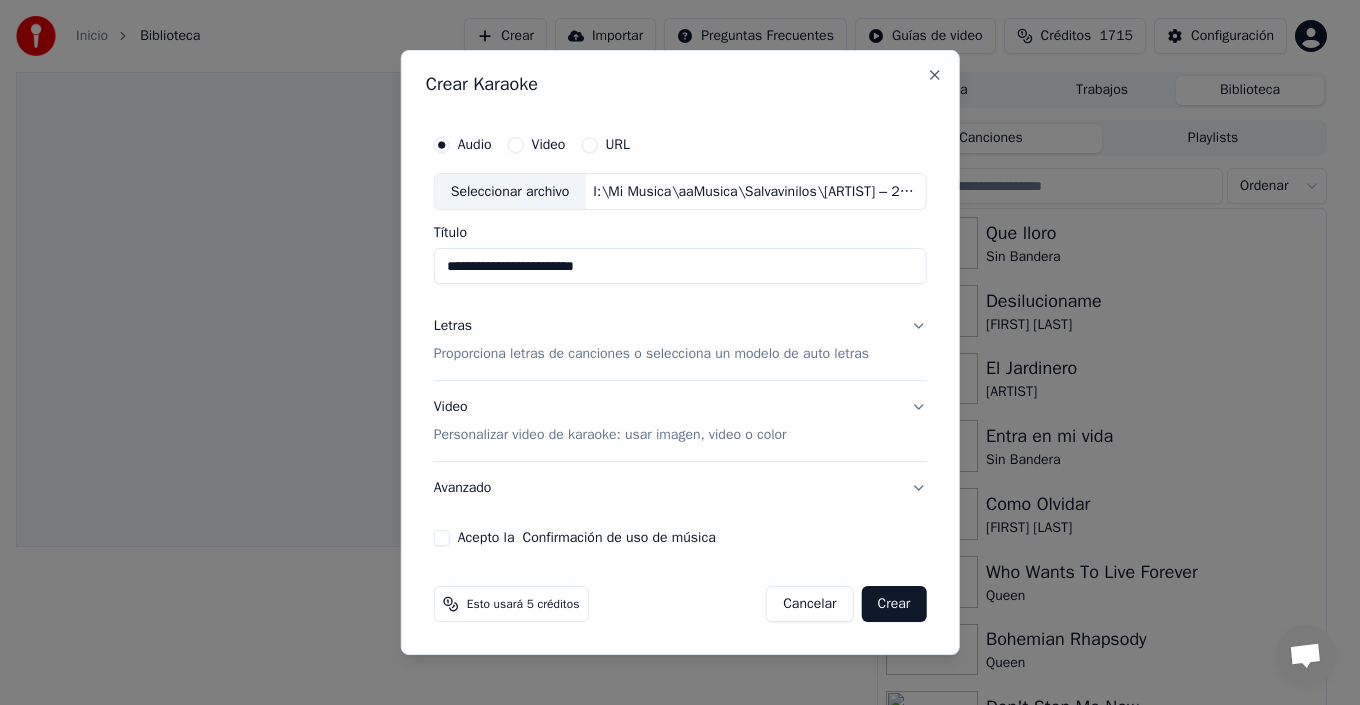 drag, startPoint x: 617, startPoint y: 278, endPoint x: 380, endPoint y: 268, distance: 237.21088 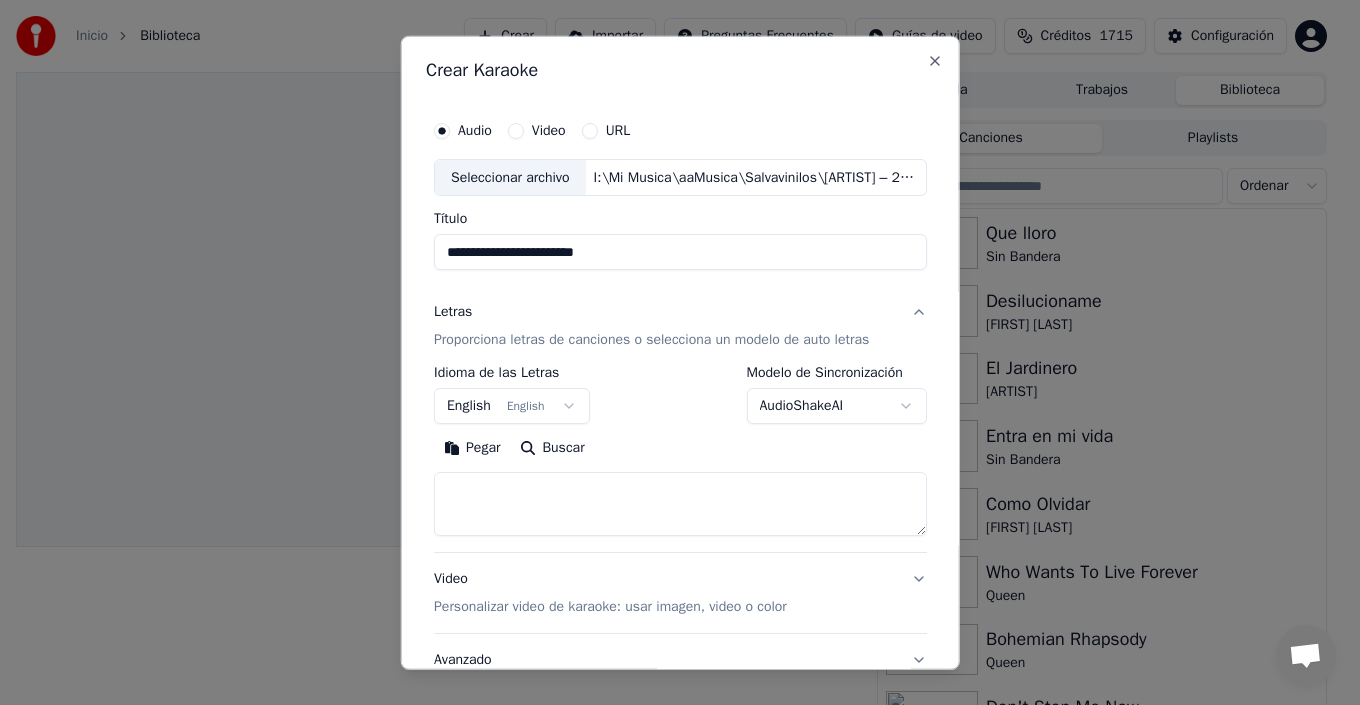 click on "Pegar" at bounding box center (472, 448) 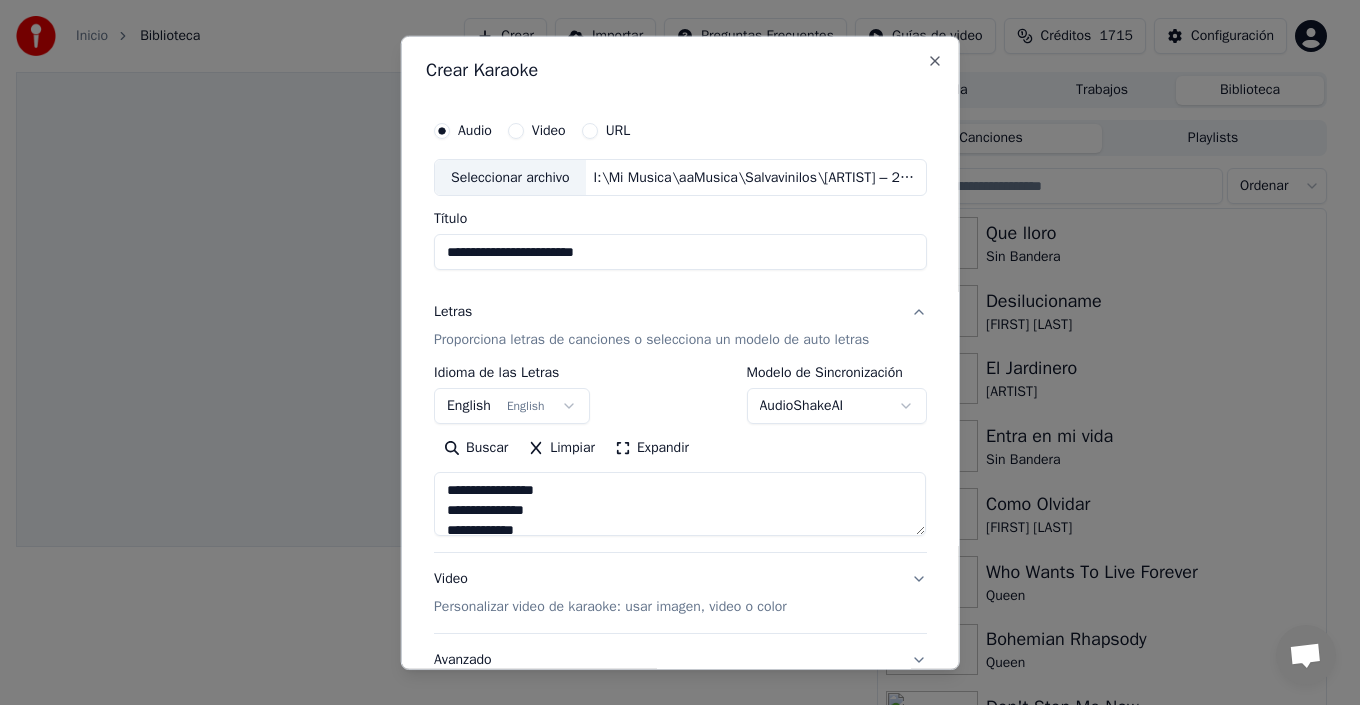 type on "**********" 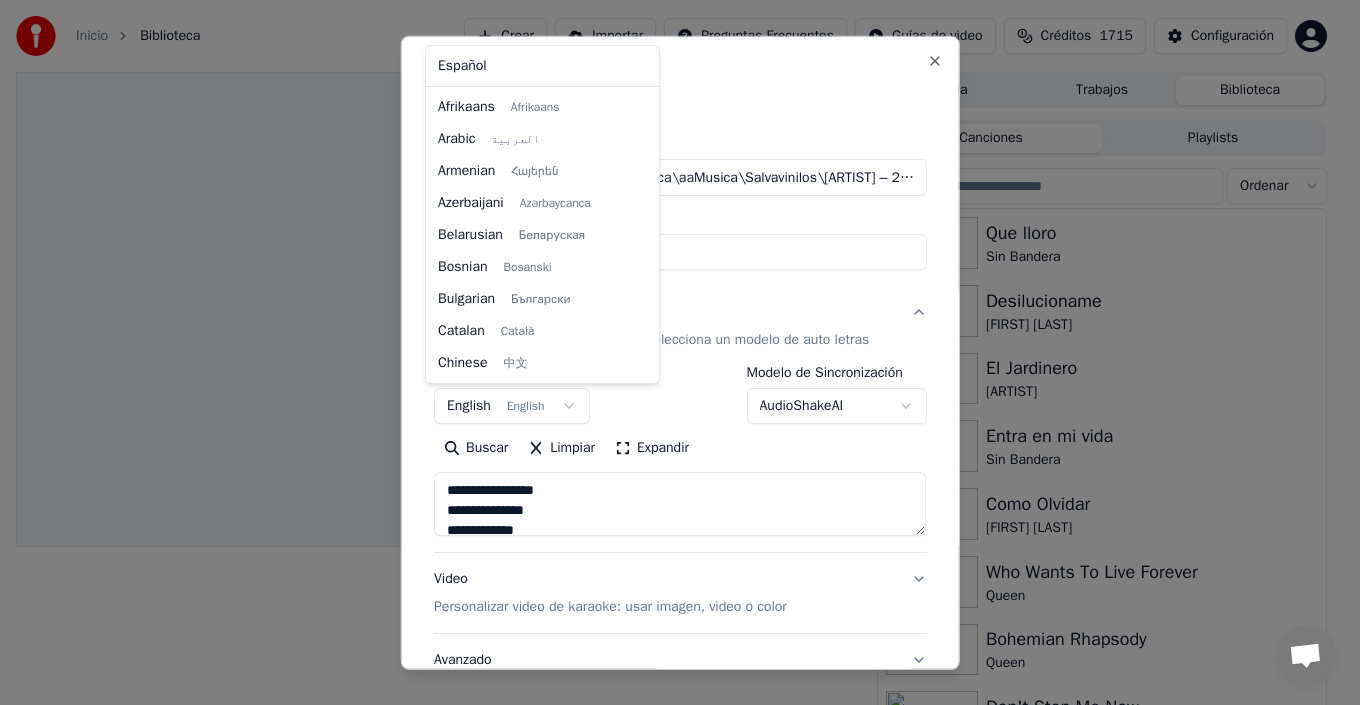 scroll, scrollTop: 160, scrollLeft: 0, axis: vertical 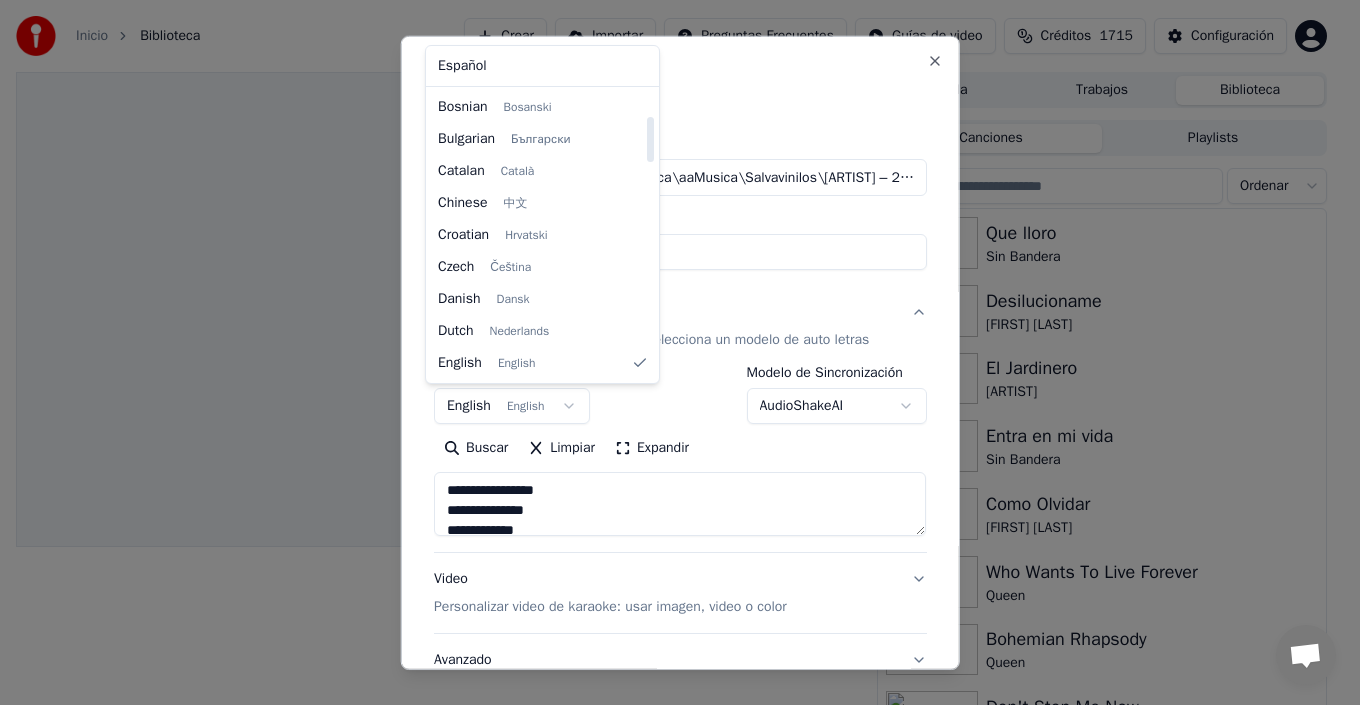 select on "**" 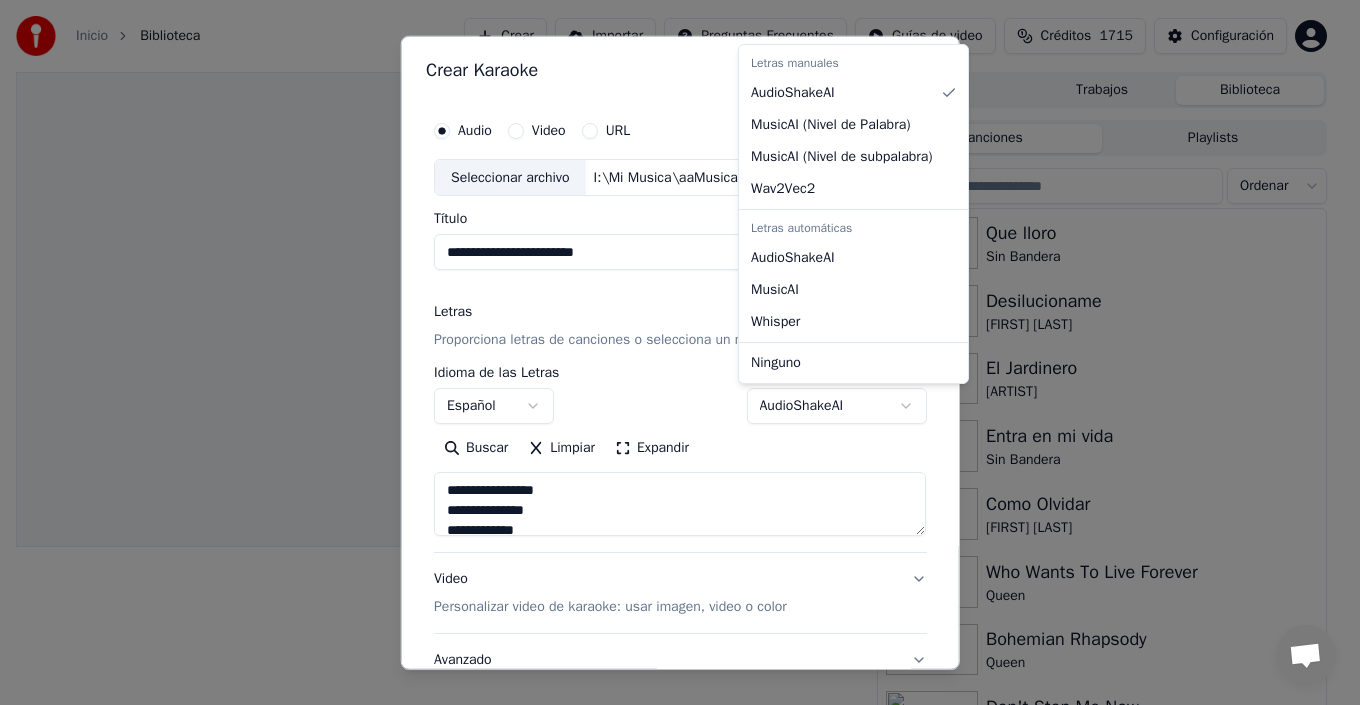 click on "Inicio Biblioteca Crear Importar Preguntas Frecuentes Guías de video Créditos 1715 Configuración Cola Trabajos Biblioteca Canciones Playlists Ordenar Que lloro Sin Bandera Desilucioname Olga Tañon El Jardinero Wilfrido Vargas Entra en mi vida Sin Bandera Como Olvidar Olga Tañon Who Wants To Live Forever Queen Bohemian Rhapsody Queen Don't Stop Me Now Queen You're My Best Friend Queen Under Pressure Queem Somebody To Love Queen Conversación Adam ¿Tienes alguna pregunta? ¡Hablemos! No estamos disponibles en estos momentos Red fuera de línea. Reconectando... Por ahora no se pueden recibir ni enviar mensajes. Youka Desktop ¡Hola! ¿En qué te puedo ayudar?  [DAY], [DATE] [MONTH] porque notengo creditos 15/6/2025 Enviar un archivo No estamos en línea en este momento. Te contactaremos por correo electrónico. Insertar un emoji Enviar un archivo We run on Crisp Crear Karaoke Audio Video URL Seleccionar archivo I:\Mi Musica\aaMusica\Salvavinilos\[ARTIST] – 25 Aniversario\05.mp3 Título Letras Español" at bounding box center [671, 352] 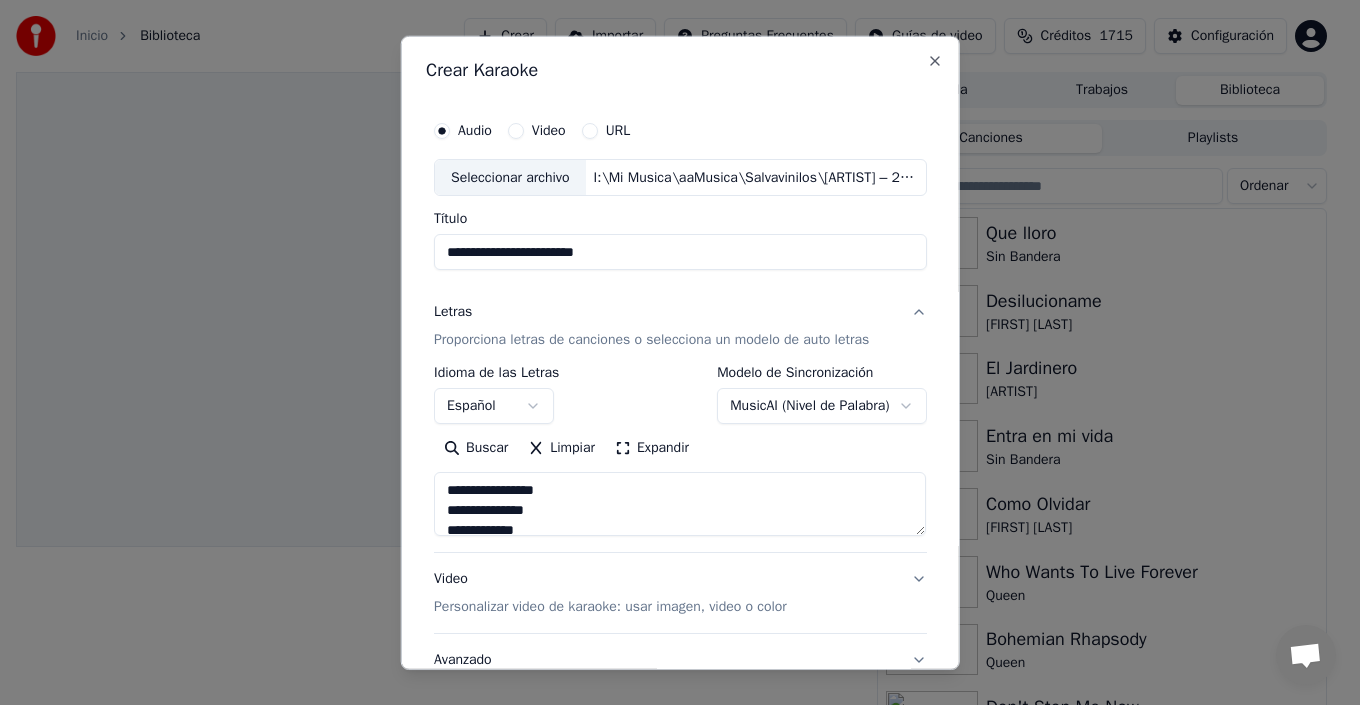 type on "**********" 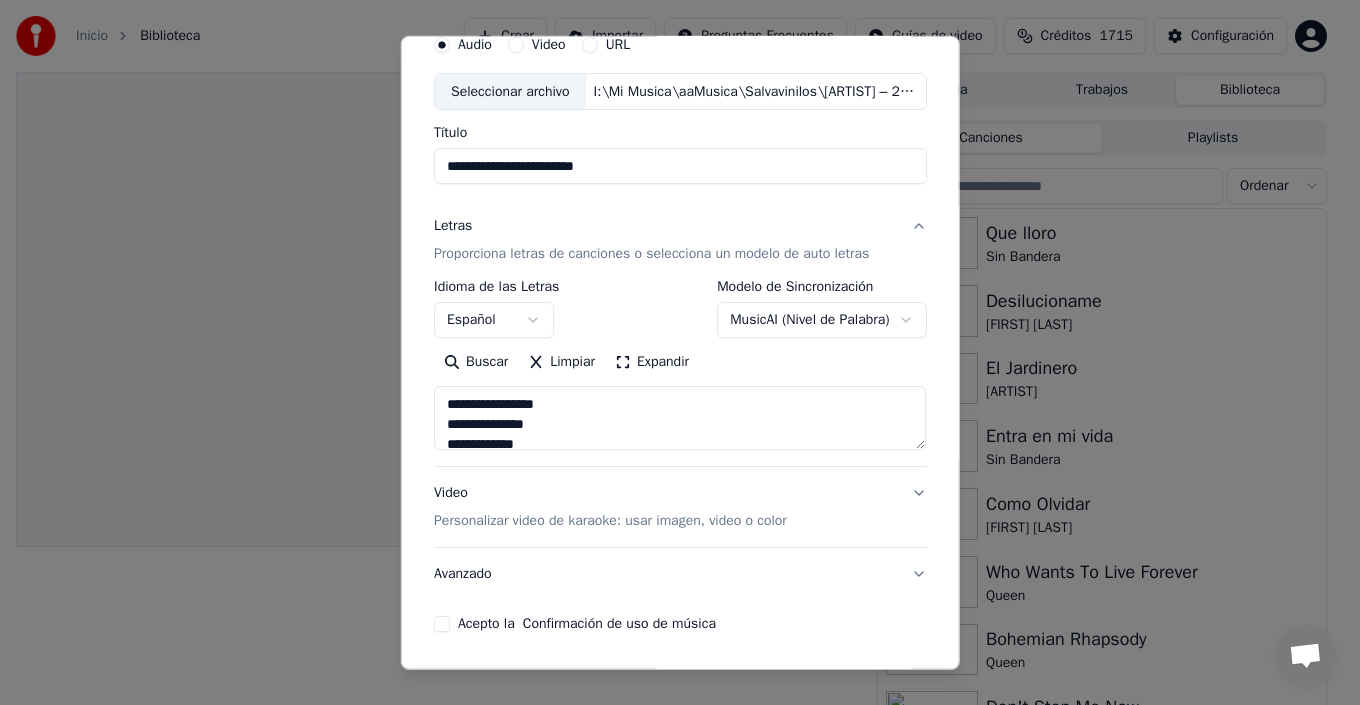 scroll, scrollTop: 57, scrollLeft: 0, axis: vertical 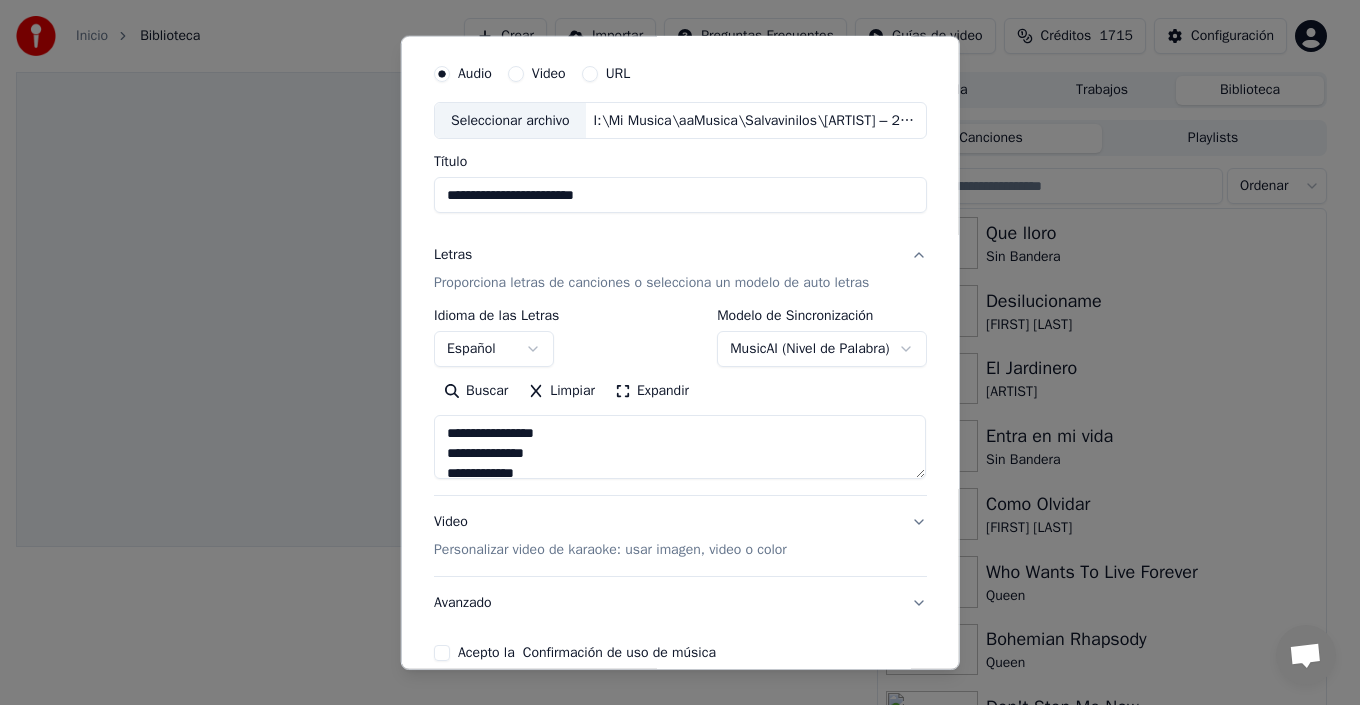 click on "Inicio Biblioteca Crear Importar Preguntas Frecuentes Guías de video Créditos 1715 Configuración Cola Trabajos Biblioteca Canciones Playlists Ordenar Que lloro Sin Bandera Desilucioname Olga Tañon El Jardinero Wilfrido Vargas Entra en mi vida Sin Bandera Como Olvidar Olga Tañon Who Wants To Live Forever Queen Bohemian Rhapsody Queen Don't Stop Me Now Queen You're My Best Friend Queen Under Pressure Queem Somebody To Love Queen Conversación Adam ¿Tienes alguna pregunta? ¡Hablemos! No estamos disponibles en estos momentos Red fuera de línea. Reconectando... Por ahora no se pueden recibir ni enviar mensajes. Youka Desktop ¡Hola! ¿En qué te puedo ayudar?  [DAY], [DATE] [MONTH] porque notengo creditos 15/6/2025 Enviar un archivo No estamos en línea en este momento. Te contactaremos por correo electrónico. Insertar un emoji Enviar un archivo We run on Crisp Crear Karaoke Audio Video URL Seleccionar archivo I:\Mi Musica\aaMusica\Salvavinilos\[ARTIST] – 25 Aniversario\05.mp3 Título Letras Español" at bounding box center (671, 352) 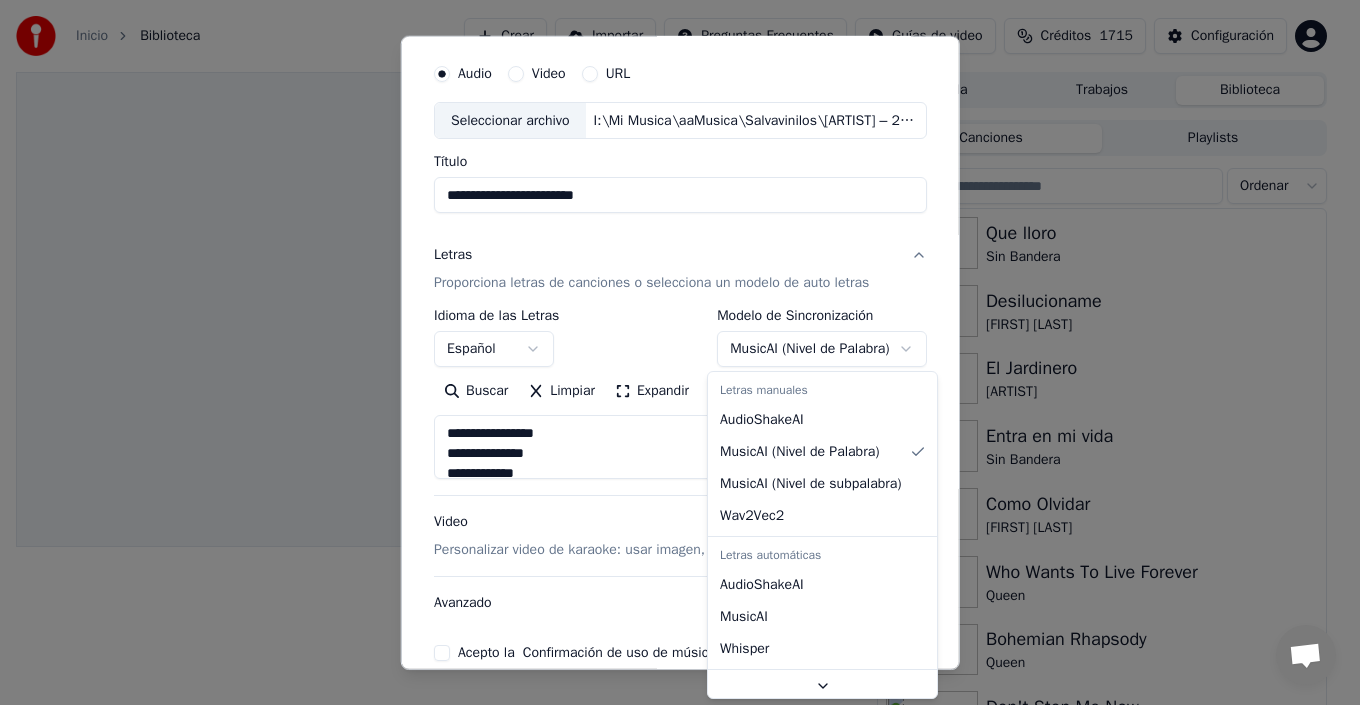 select on "**********" 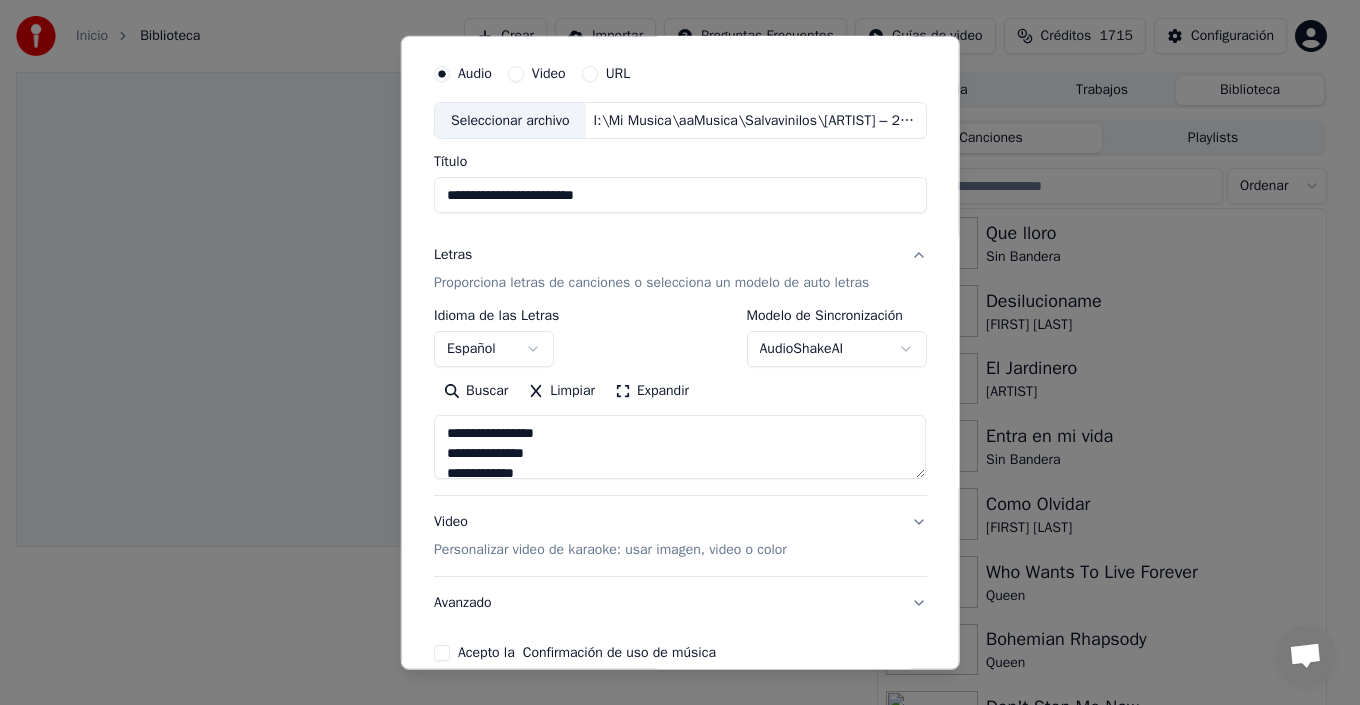 scroll, scrollTop: 300, scrollLeft: 0, axis: vertical 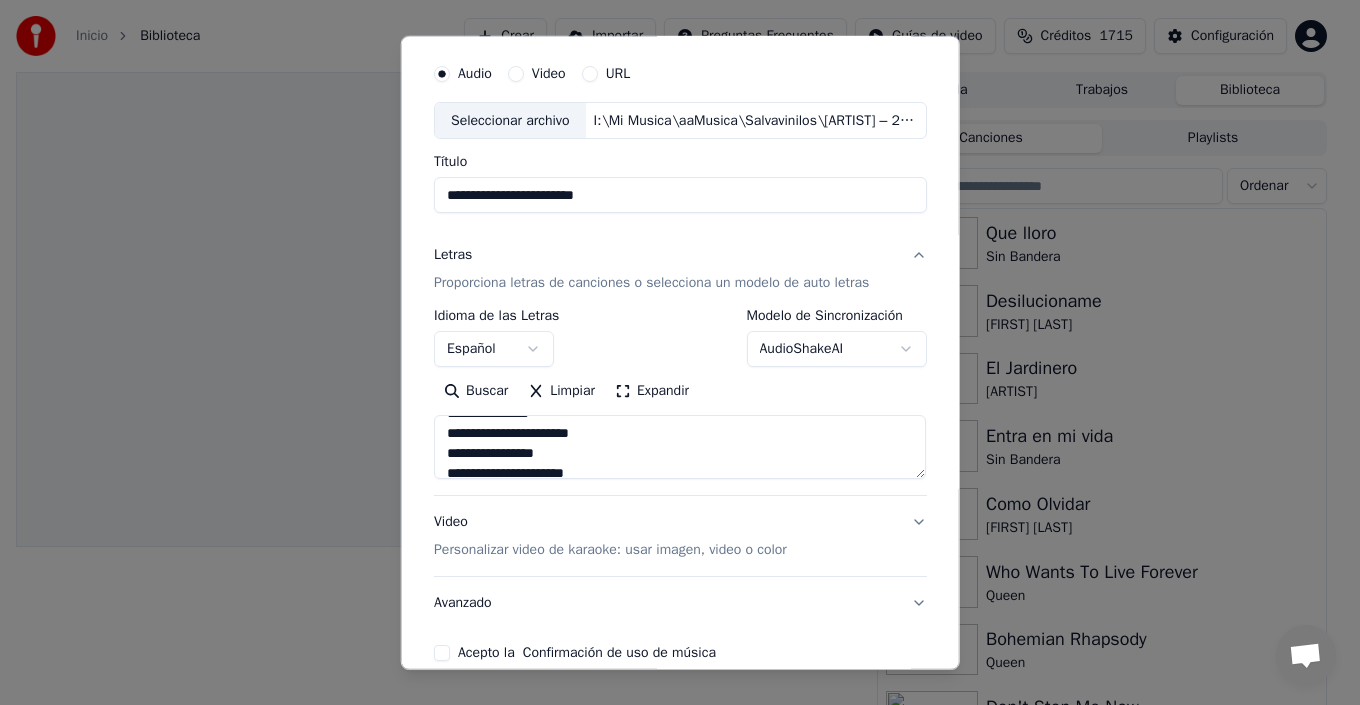 type on "**********" 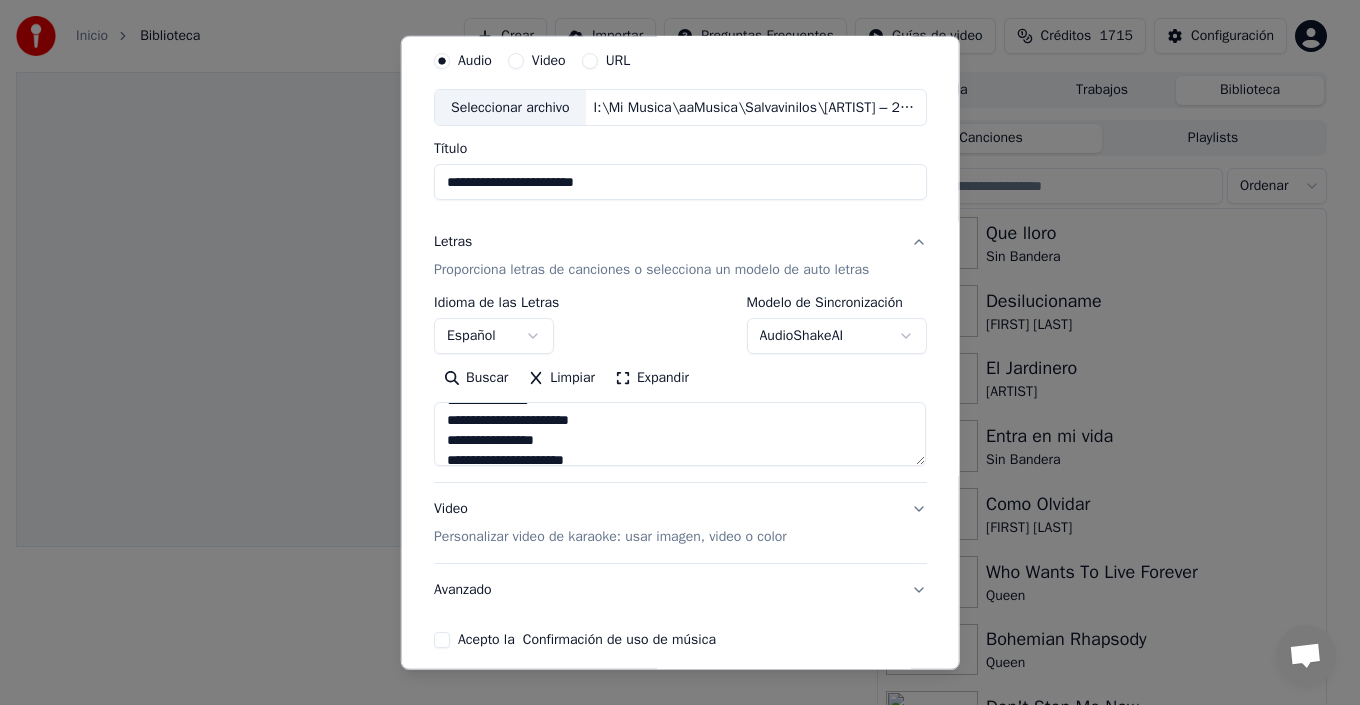 scroll, scrollTop: 0, scrollLeft: 0, axis: both 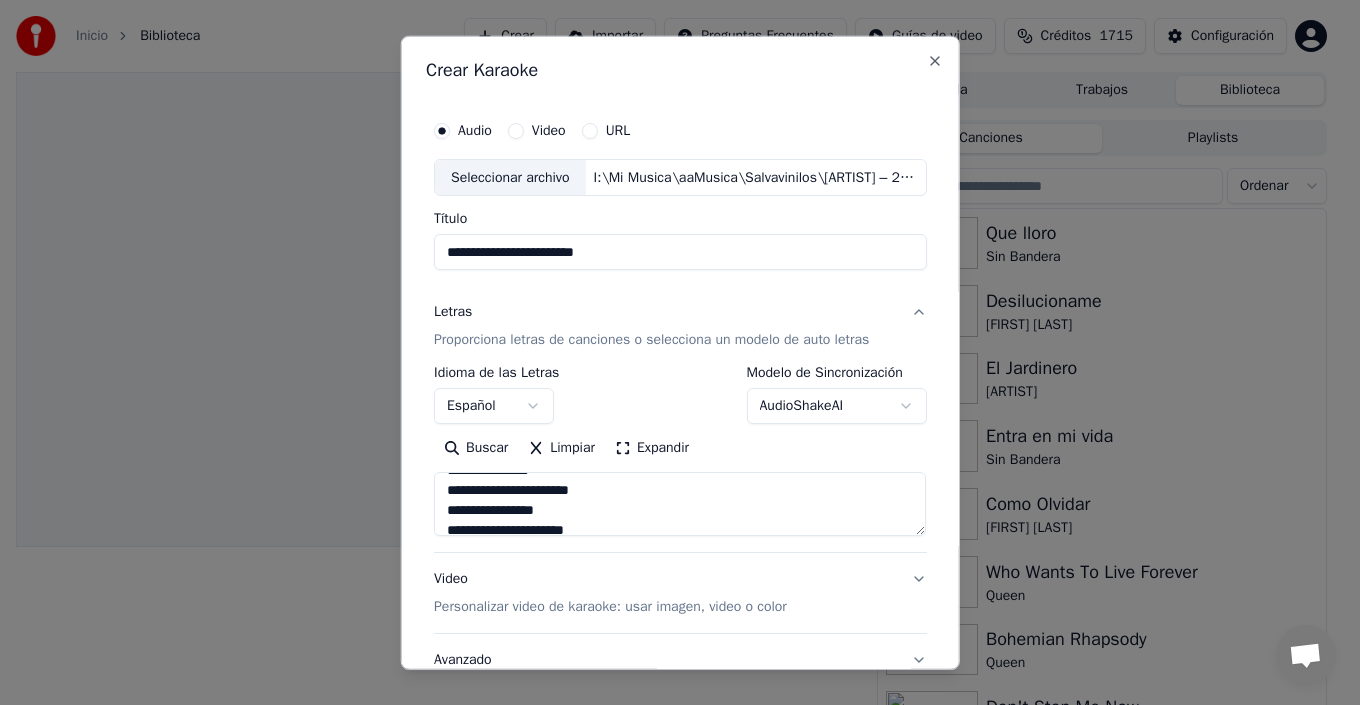 click on "Inicio Biblioteca Crear Importar Preguntas Frecuentes Guías de video Créditos 1715 Configuración Cola Trabajos Biblioteca Canciones Playlists Ordenar Que lloro Sin Bandera Desilucioname Olga Tañon El Jardinero Wilfrido Vargas Entra en mi vida Sin Bandera Como Olvidar Olga Tañon Who Wants To Live Forever Queen Bohemian Rhapsody Queen Don't Stop Me Now Queen You're My Best Friend Queen Under Pressure Queem Somebody To Love Queen Conversación Adam ¿Tienes alguna pregunta? ¡Hablemos! No estamos disponibles en estos momentos Red fuera de línea. Reconectando... Por ahora no se pueden recibir ni enviar mensajes. Youka Desktop ¡Hola! ¿En qué te puedo ayudar?  [DAY], [DATE] [MONTH] porque notengo creditos 15/6/2025 Enviar un archivo No estamos en línea en este momento. Te contactaremos por correo electrónico. Insertar un emoji Enviar un archivo We run on Crisp Crear Karaoke Audio Video URL Seleccionar archivo I:\Mi Musica\aaMusica\Salvavinilos\[ARTIST] – 25 Aniversario\05.mp3 Título Letras Español" at bounding box center [671, 352] 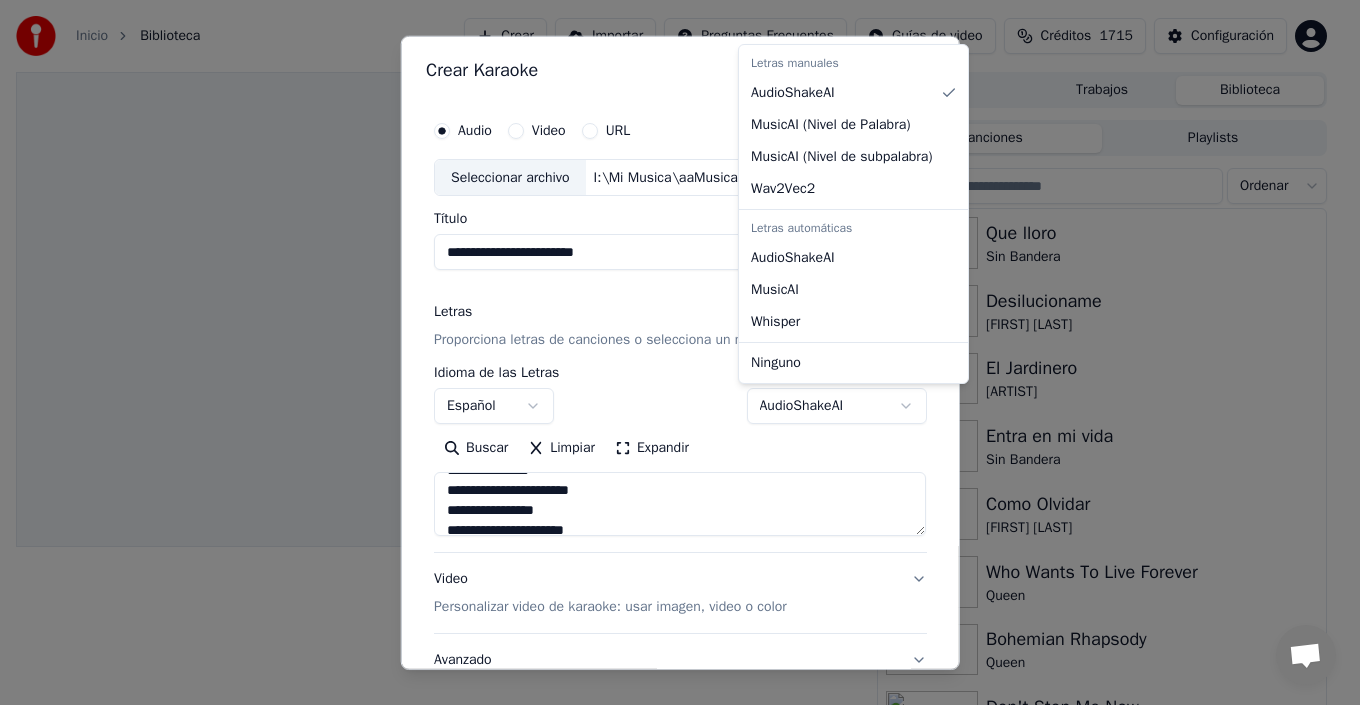 select on "********" 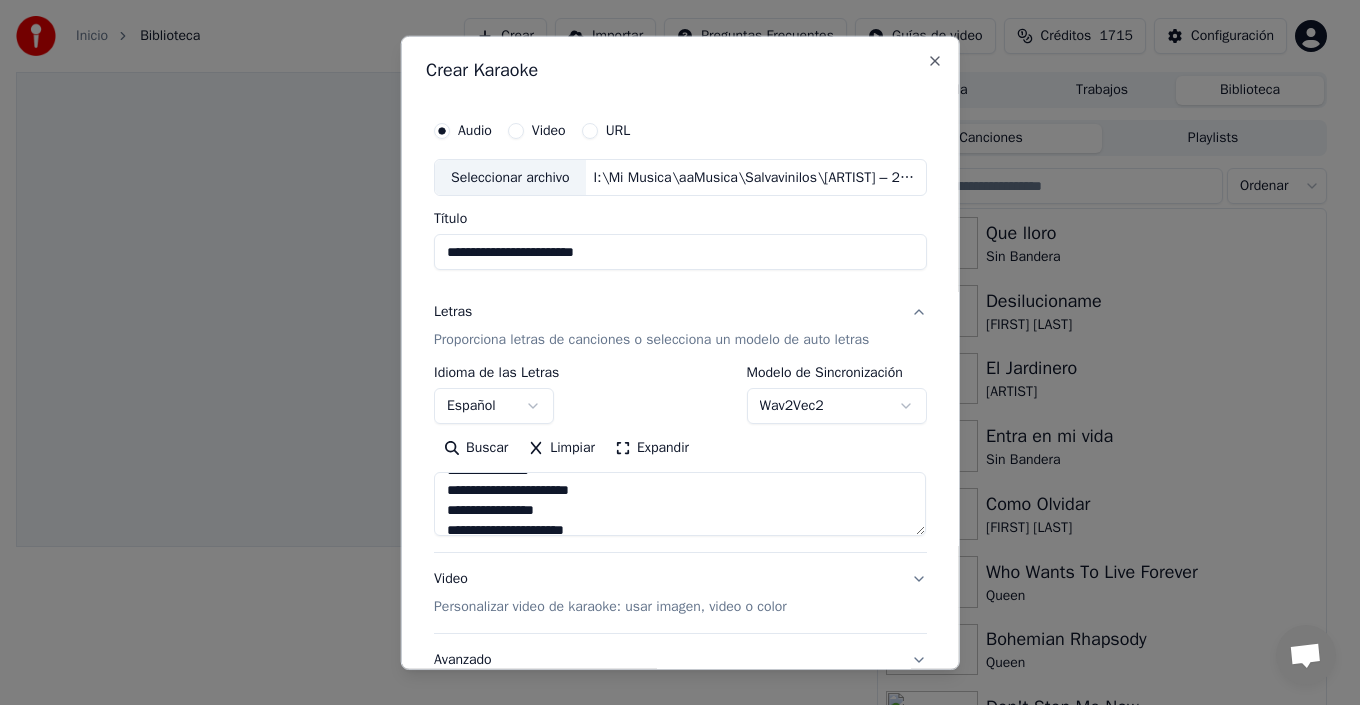 scroll, scrollTop: 157, scrollLeft: 0, axis: vertical 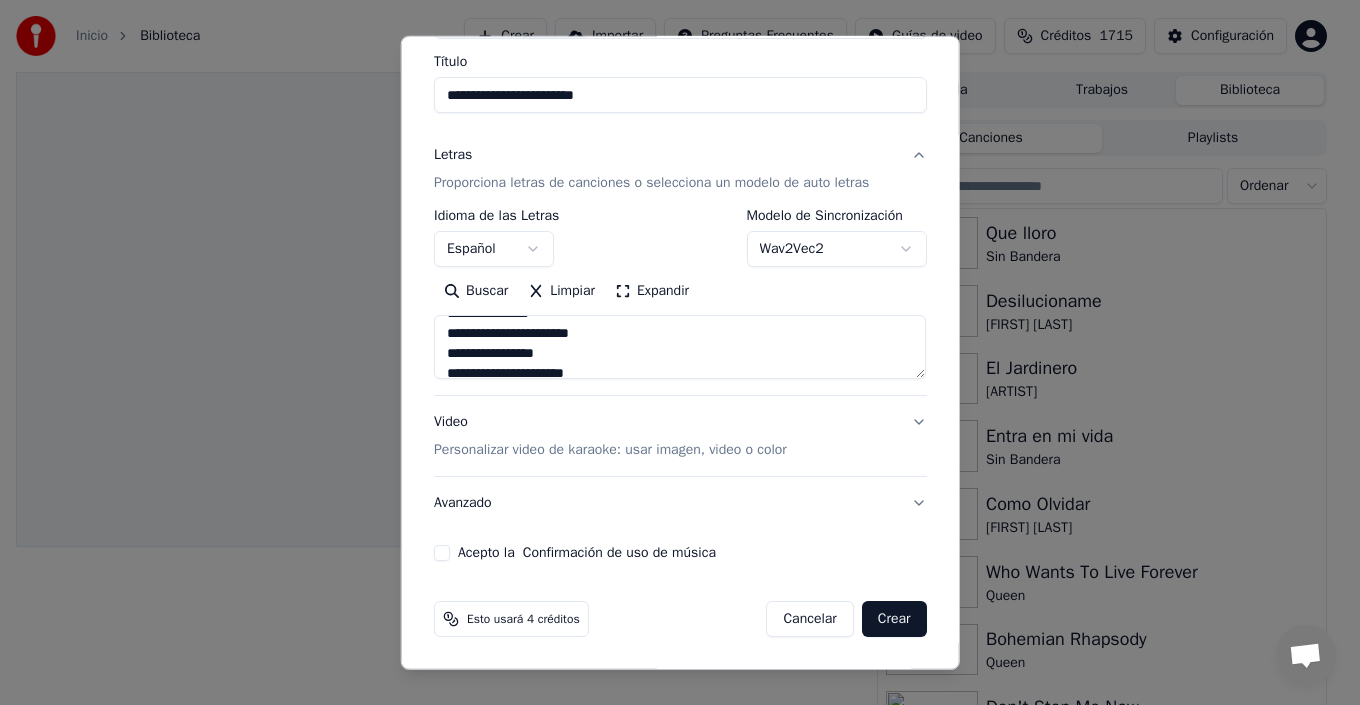 type on "**********" 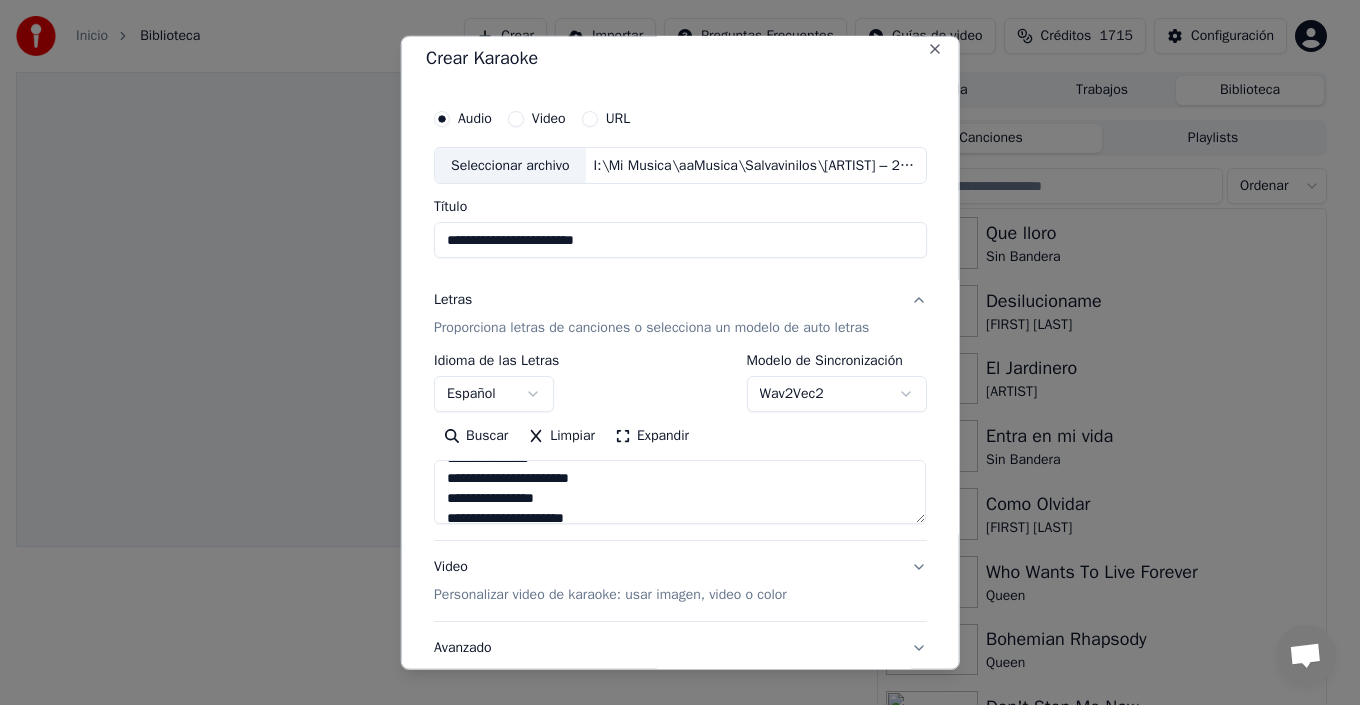 scroll, scrollTop: 0, scrollLeft: 0, axis: both 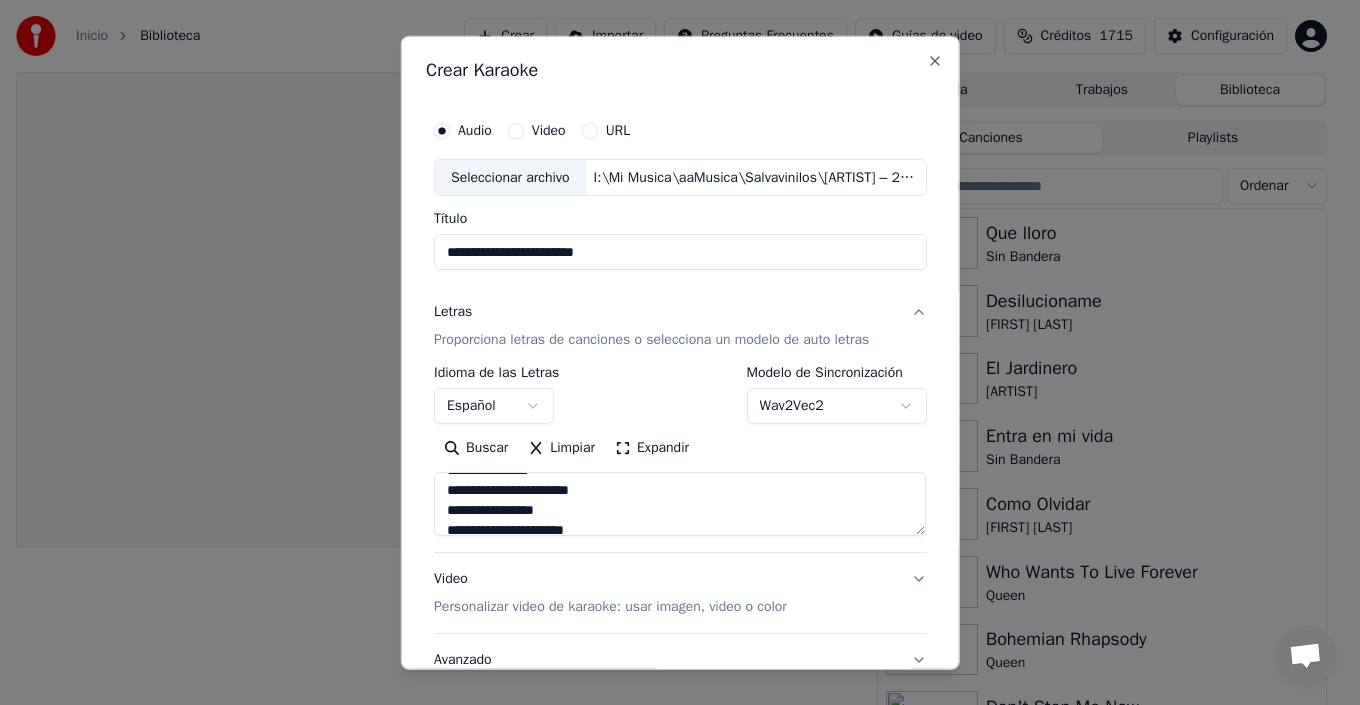 click on "Inicio Biblioteca Crear Importar Preguntas Frecuentes Guías de video Créditos 1715 Configuración Cola Trabajos Biblioteca Canciones Playlists Ordenar Que lloro Sin Bandera Desilucioname Olga Tañon El Jardinero Wilfrido Vargas Entra en mi vida Sin Bandera Como Olvidar Olga Tañon Who Wants To Live Forever Queen Bohemian Rhapsody Queen Don't Stop Me Now Queen You're My Best Friend Queen Under Pressure Queem Somebody To Love Queen Conversación Adam ¿Tienes alguna pregunta? ¡Hablemos! No estamos disponibles en estos momentos Red fuera de línea. Reconectando... Por ahora no se pueden recibir ni enviar mensajes. Youka Desktop ¡Hola! ¿En qué te puedo ayudar?  [DAY], [DATE] [MONTH] porque notengo creditos 15/6/2025 Enviar un archivo No estamos en línea en este momento. Te contactaremos por correo electrónico. Insertar un emoji Enviar un archivo We run on Crisp Crear Karaoke Audio Video URL Seleccionar archivo I:\Mi Musica\aaMusica\Salvavinilos\[ARTIST] – 25 Aniversario\05.mp3 Título Letras Español" at bounding box center [671, 352] 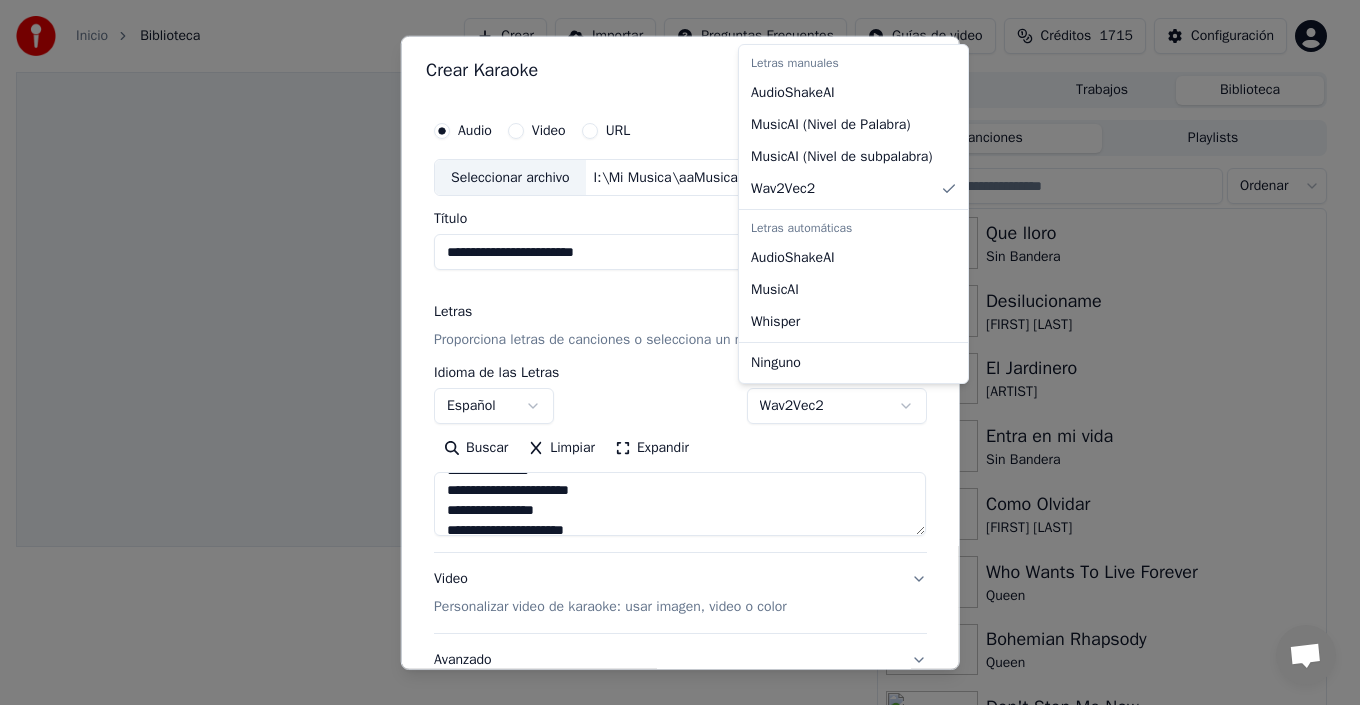 select on "**********" 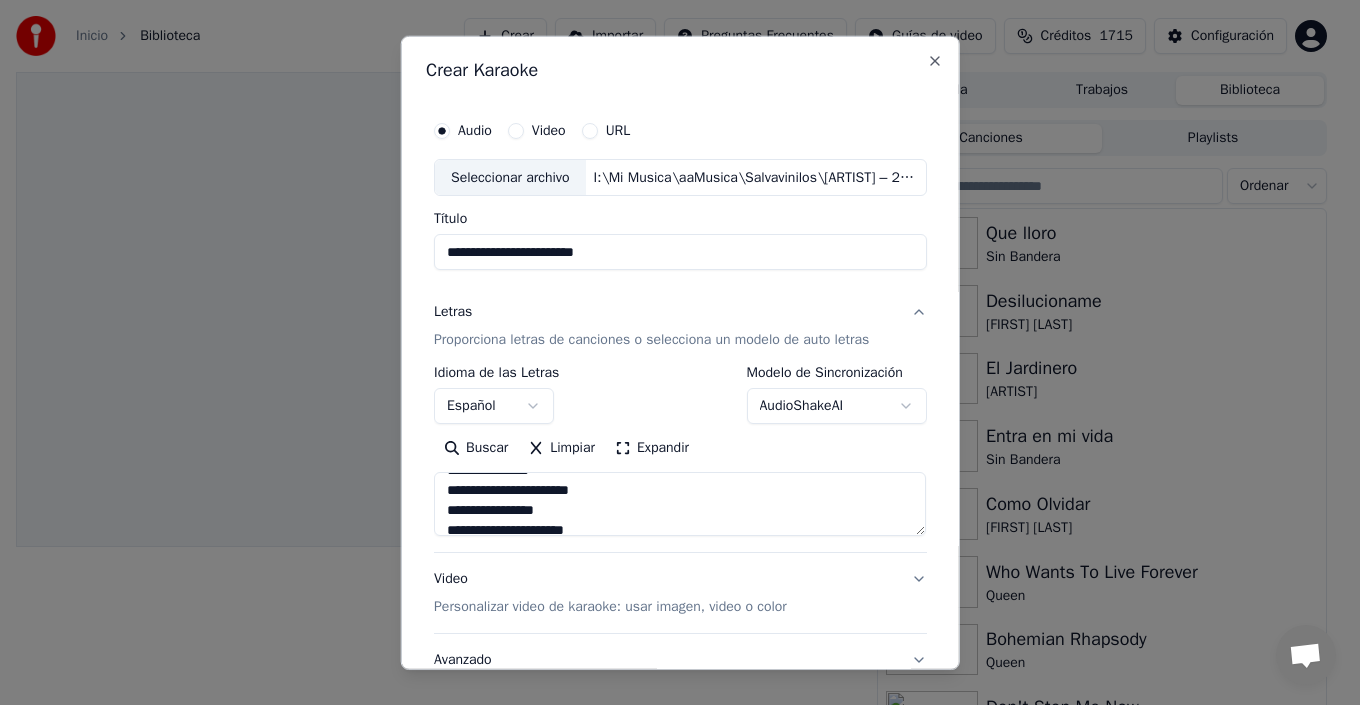 scroll, scrollTop: 157, scrollLeft: 0, axis: vertical 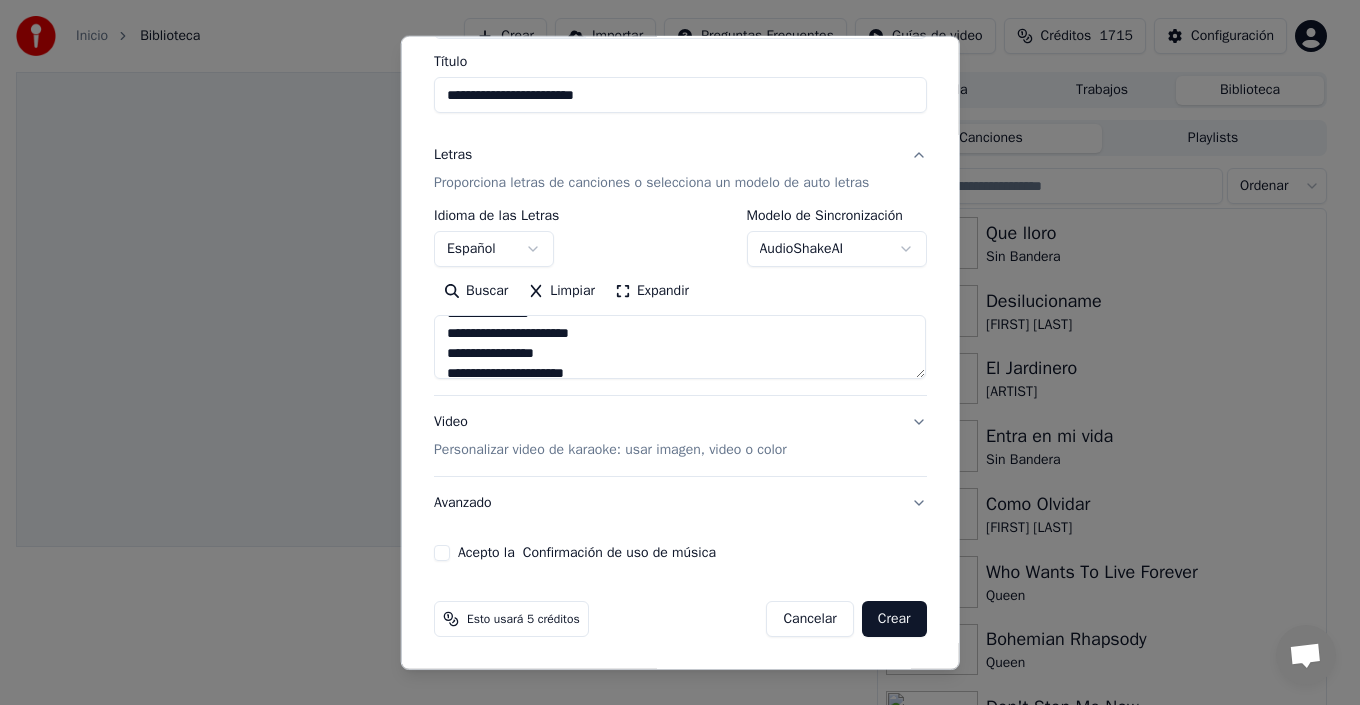 type on "**********" 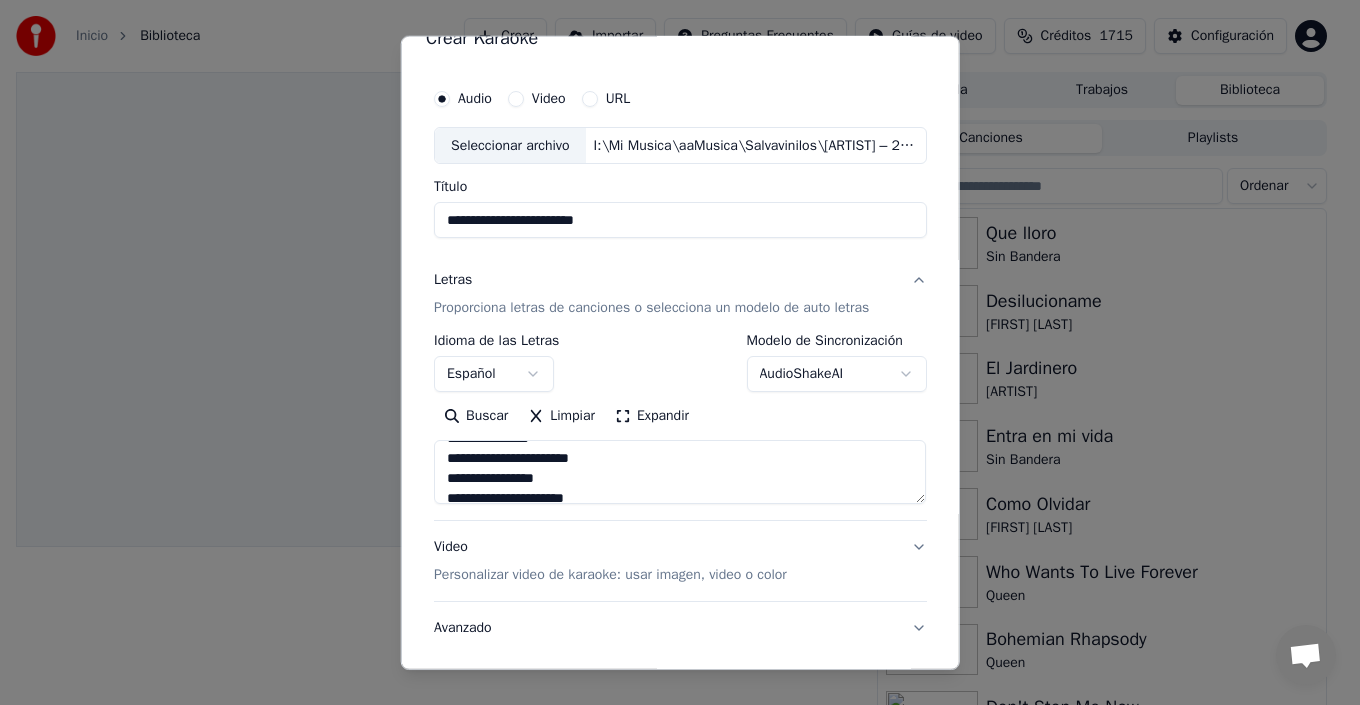 scroll, scrollTop: 0, scrollLeft: 0, axis: both 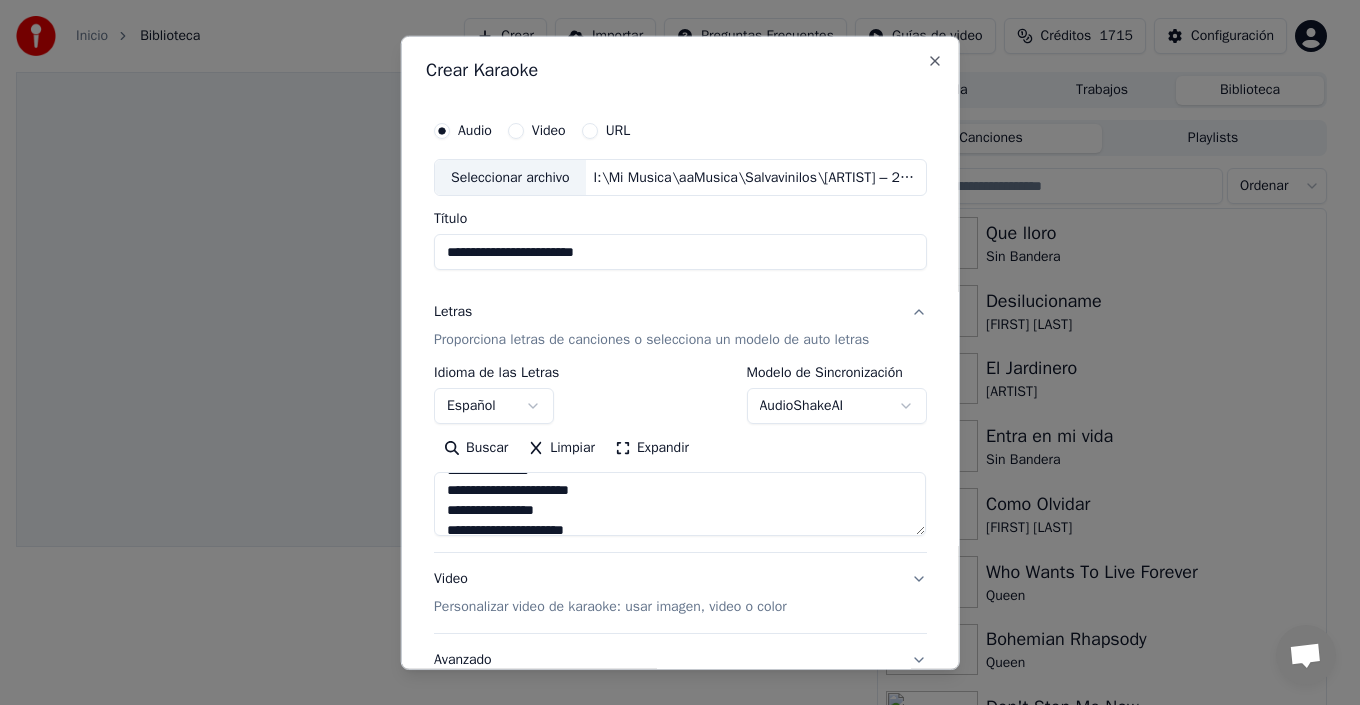 click on "Inicio Biblioteca Crear Importar Preguntas Frecuentes Guías de video Créditos 1715 Configuración Cola Trabajos Biblioteca Canciones Playlists Ordenar Que lloro Sin Bandera Desilucioname Olga Tañon El Jardinero Wilfrido Vargas Entra en mi vida Sin Bandera Como Olvidar Olga Tañon Who Wants To Live Forever Queen Bohemian Rhapsody Queen Don't Stop Me Now Queen You're My Best Friend Queen Under Pressure Queem Somebody To Love Queen Conversación Adam ¿Tienes alguna pregunta? ¡Hablemos! No estamos disponibles en estos momentos Red fuera de línea. Reconectando... Por ahora no se pueden recibir ni enviar mensajes. Youka Desktop ¡Hola! ¿En qué te puedo ayudar?  [DAY], [DATE] [MONTH] porque notengo creditos 15/6/2025 Enviar un archivo No estamos en línea en este momento. Te contactaremos por correo electrónico. Insertar un emoji Enviar un archivo We run on Crisp Crear Karaoke Audio Video URL Seleccionar archivo I:\Mi Musica\aaMusica\Salvavinilos\[ARTIST] – 25 Aniversario\05.mp3 Título Letras Español" at bounding box center [671, 352] 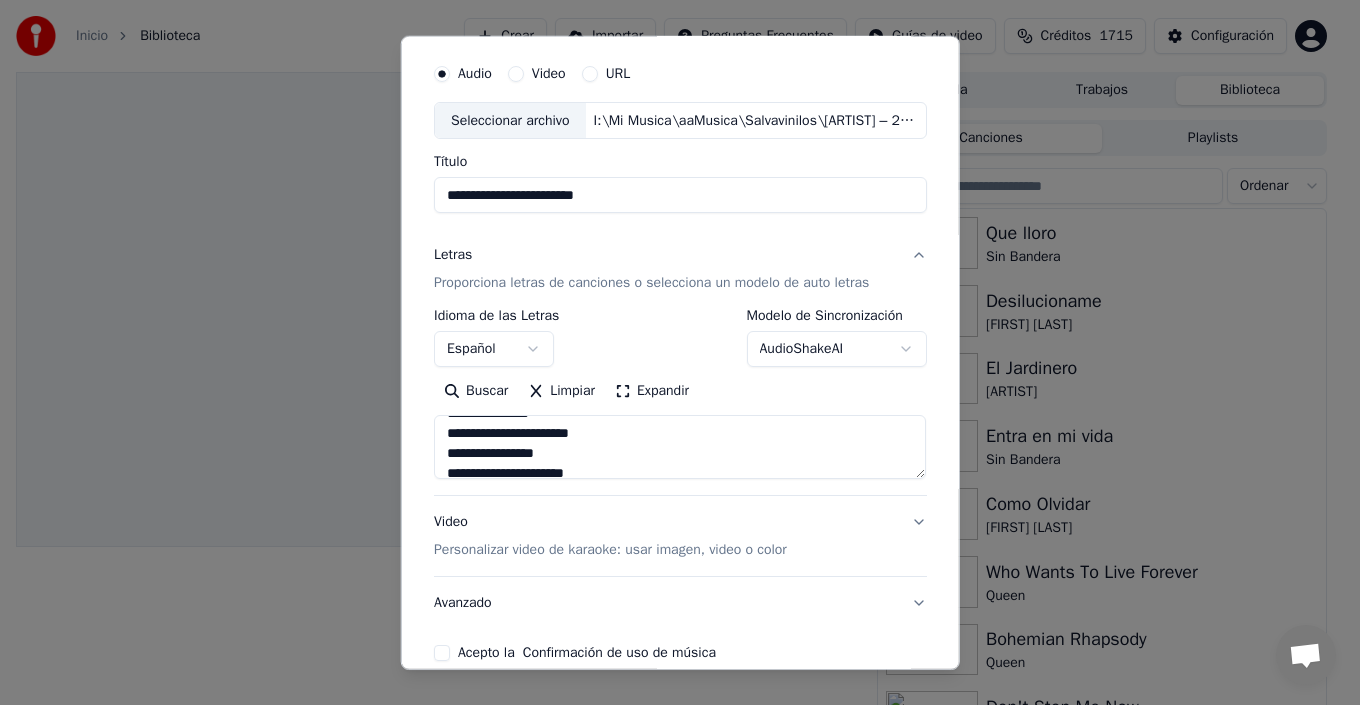 scroll, scrollTop: 0, scrollLeft: 0, axis: both 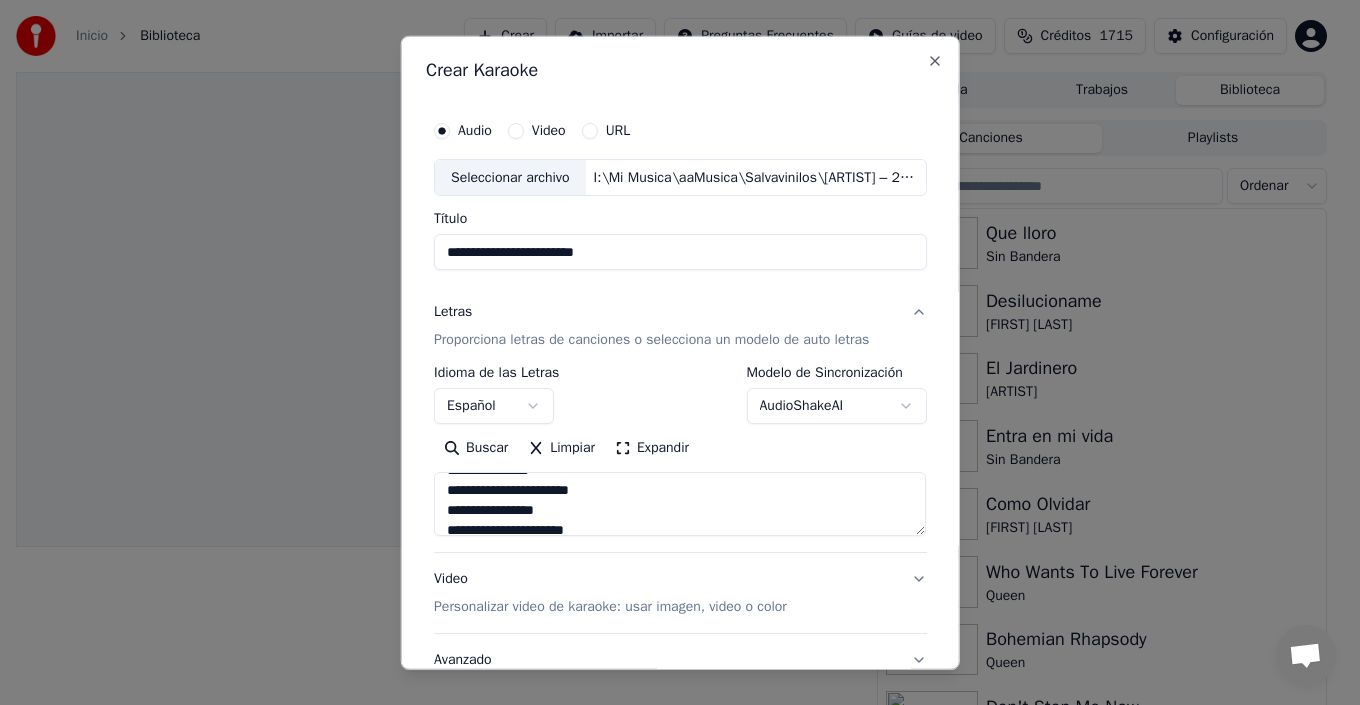 click on "Inicio Biblioteca Crear Importar Preguntas Frecuentes Guías de video Créditos 1715 Configuración Cola Trabajos Biblioteca Canciones Playlists Ordenar Que lloro Sin Bandera Desilucioname Olga Tañon El Jardinero Wilfrido Vargas Entra en mi vida Sin Bandera Como Olvidar Olga Tañon Who Wants To Live Forever Queen Bohemian Rhapsody Queen Don't Stop Me Now Queen You're My Best Friend Queen Under Pressure Queem Somebody To Love Queen Conversación Adam ¿Tienes alguna pregunta? ¡Hablemos! No estamos disponibles en estos momentos Red fuera de línea. Reconectando... Por ahora no se pueden recibir ni enviar mensajes. Youka Desktop ¡Hola! ¿En qué te puedo ayudar?  [DAY], [DATE] [MONTH] porque notengo creditos 15/6/2025 Enviar un archivo No estamos en línea en este momento. Te contactaremos por correo electrónico. Insertar un emoji Enviar un archivo We run on Crisp Crear Karaoke Audio Video URL Seleccionar archivo I:\Mi Musica\aaMusica\Salvavinilos\[ARTIST] – 25 Aniversario\05.mp3 Título Letras Español" at bounding box center (671, 352) 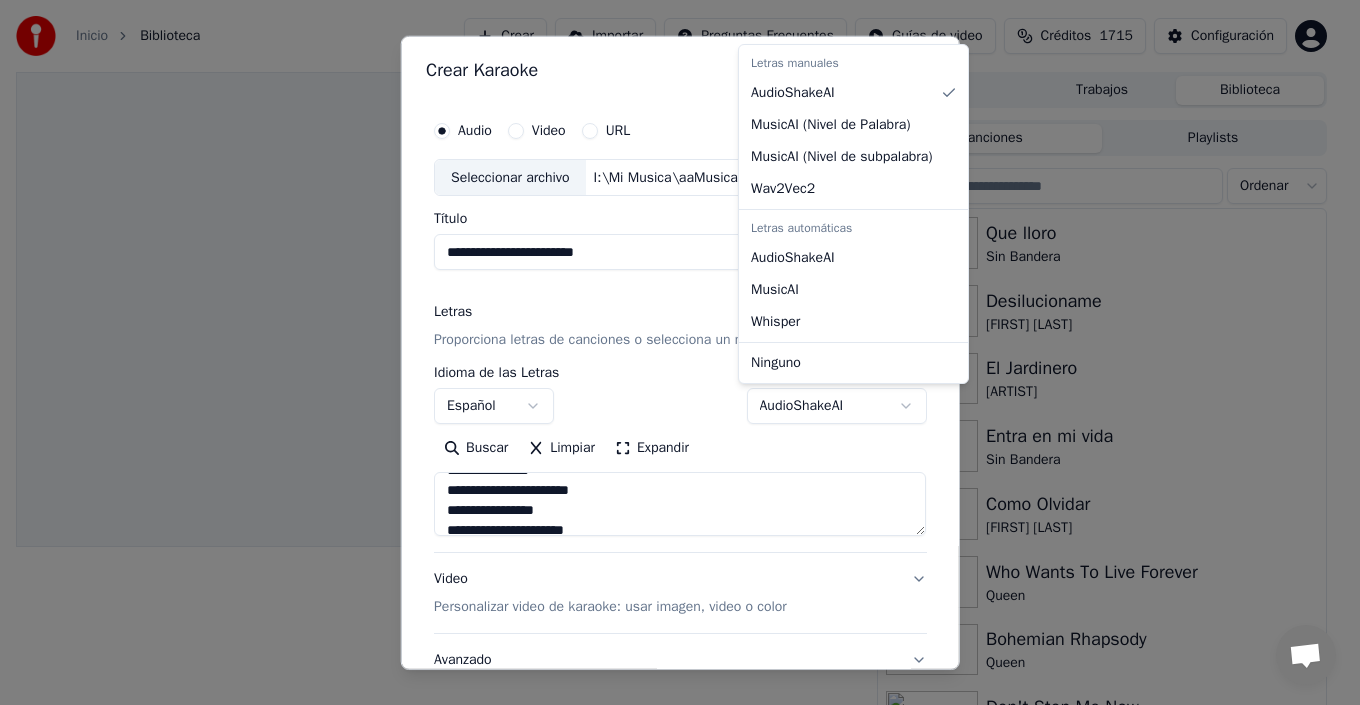 select on "**********" 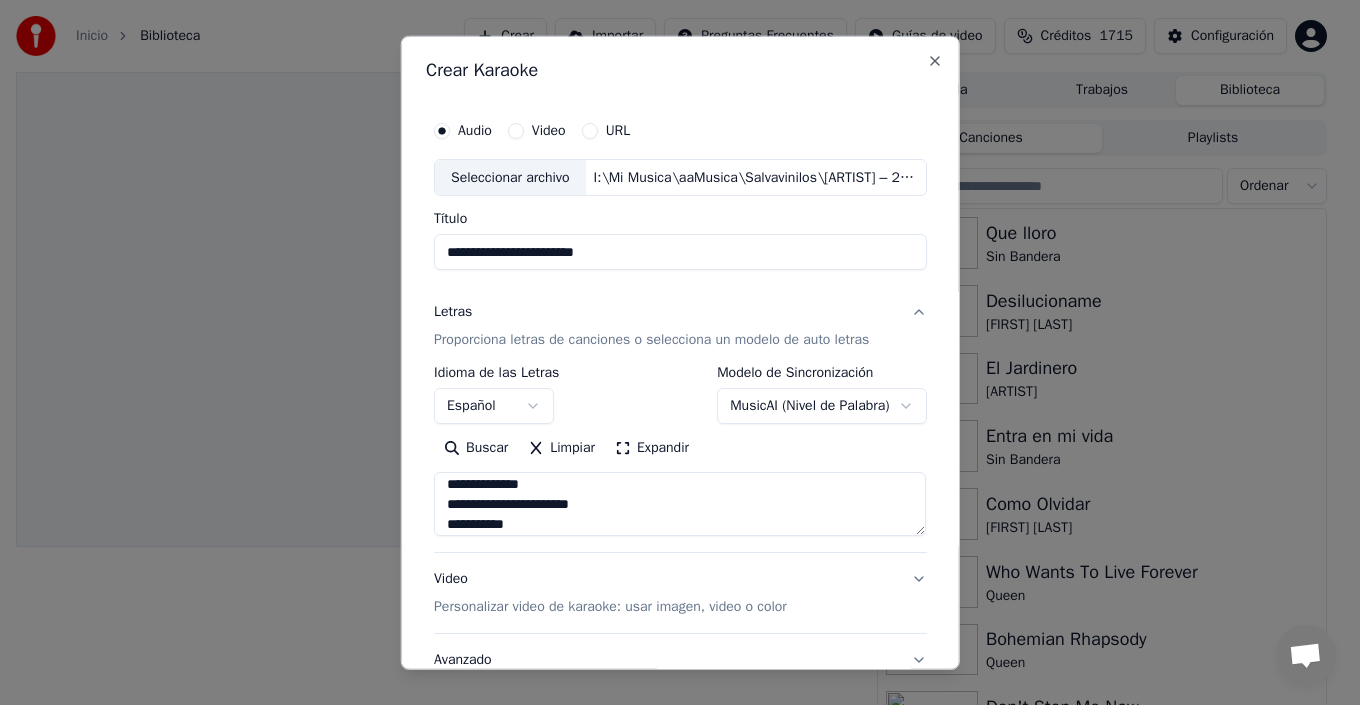 scroll, scrollTop: 600, scrollLeft: 0, axis: vertical 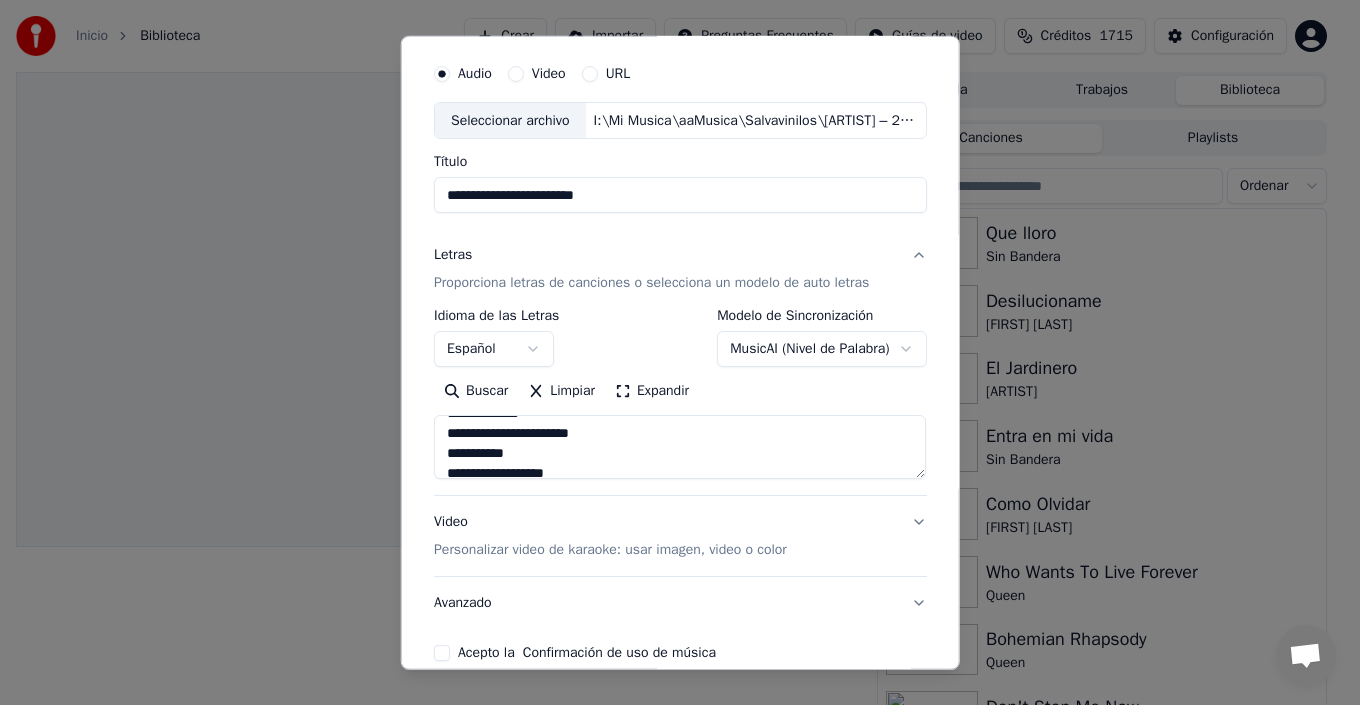 click on "Inicio Biblioteca Crear Importar Preguntas Frecuentes Guías de video Créditos 1715 Configuración Cola Trabajos Biblioteca Canciones Playlists Ordenar Que lloro Sin Bandera Desilucioname Olga Tañon El Jardinero Wilfrido Vargas Entra en mi vida Sin Bandera Como Olvidar Olga Tañon Who Wants To Live Forever Queen Bohemian Rhapsody Queen Don't Stop Me Now Queen You're My Best Friend Queen Under Pressure Queem Somebody To Love Queen Conversación Adam ¿Tienes alguna pregunta? ¡Hablemos! No estamos disponibles en estos momentos Red fuera de línea. Reconectando... Por ahora no se pueden recibir ni enviar mensajes. Youka Desktop ¡Hola! ¿En qué te puedo ayudar?  [DAY], [DATE] [MONTH] porque notengo creditos 15/6/2025 Enviar un archivo No estamos en línea en este momento. Te contactaremos por correo electrónico. Insertar un emoji Enviar un archivo We run on Crisp Crear Karaoke Audio Video URL Seleccionar archivo I:\Mi Musica\aaMusica\Salvavinilos\[ARTIST] – 25 Aniversario\05.mp3 Título Letras Español" at bounding box center [671, 352] 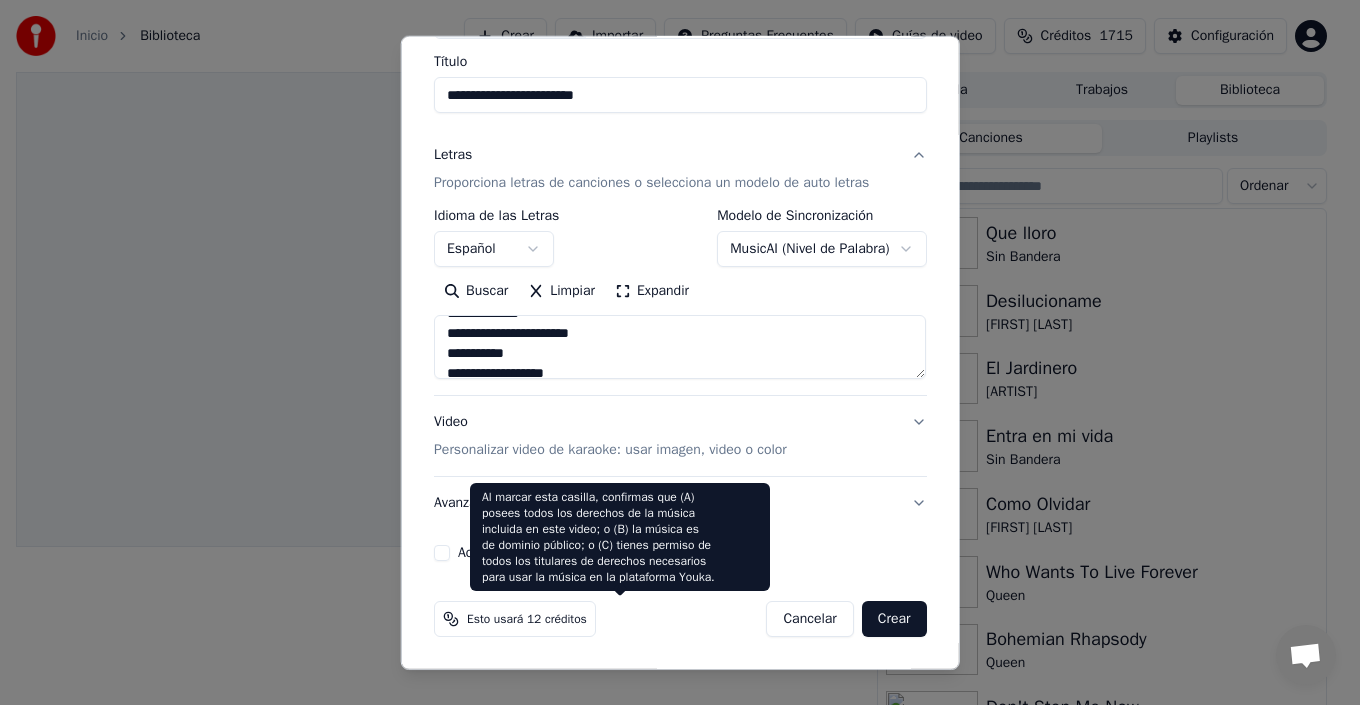 scroll, scrollTop: 57, scrollLeft: 0, axis: vertical 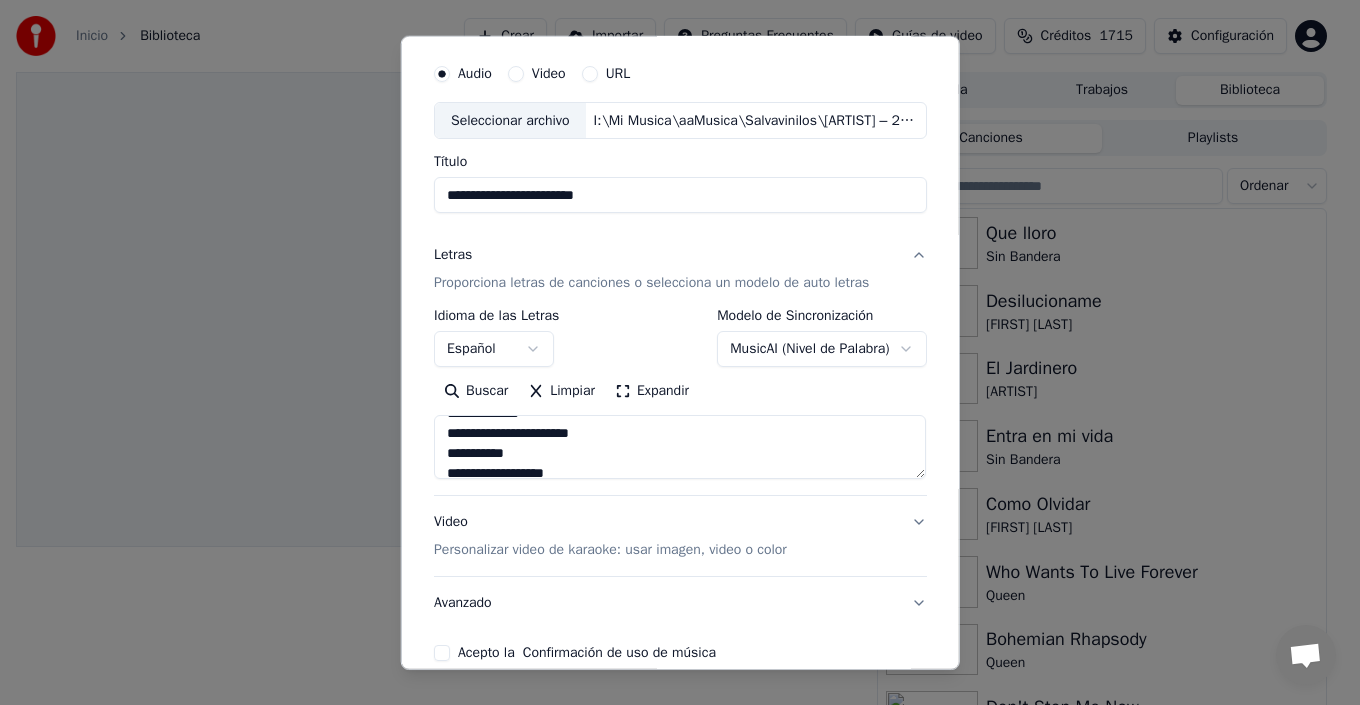 click on "Video Personalizar video de karaoke: usar imagen, video o color" at bounding box center (680, 536) 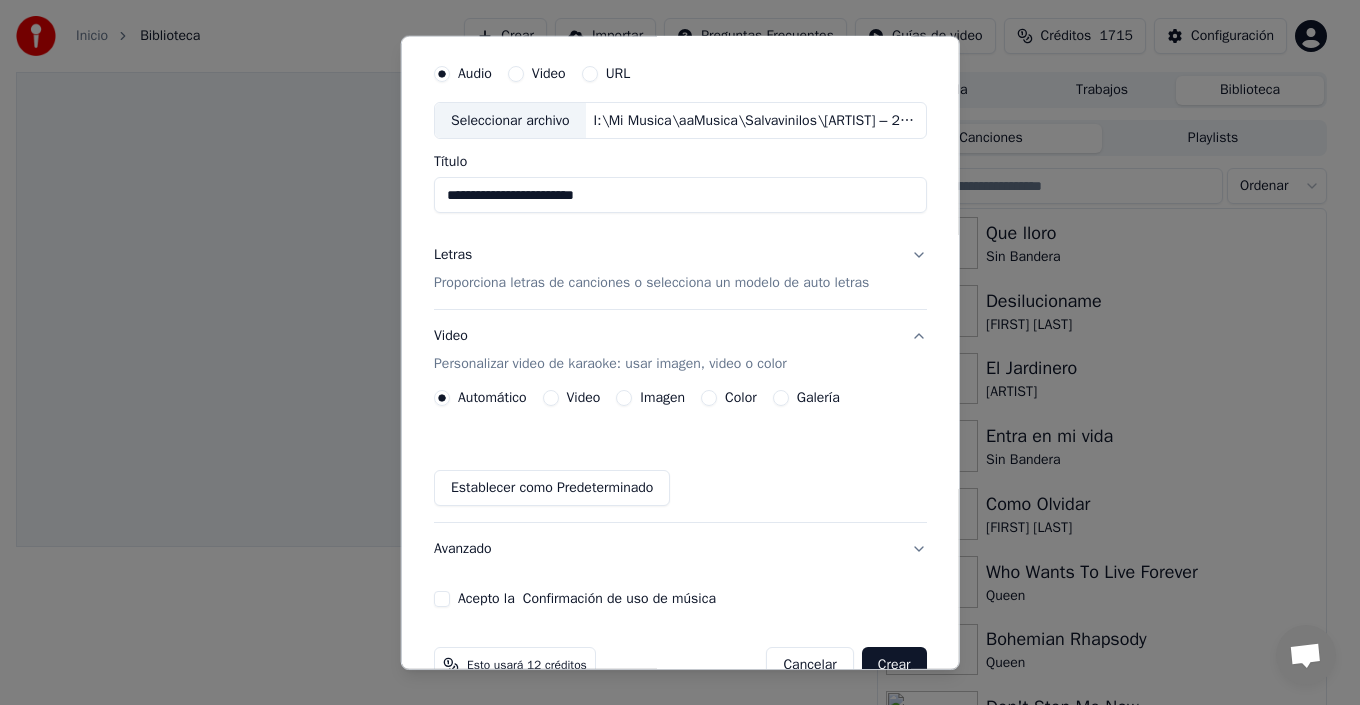click on "Galería" at bounding box center (817, 398) 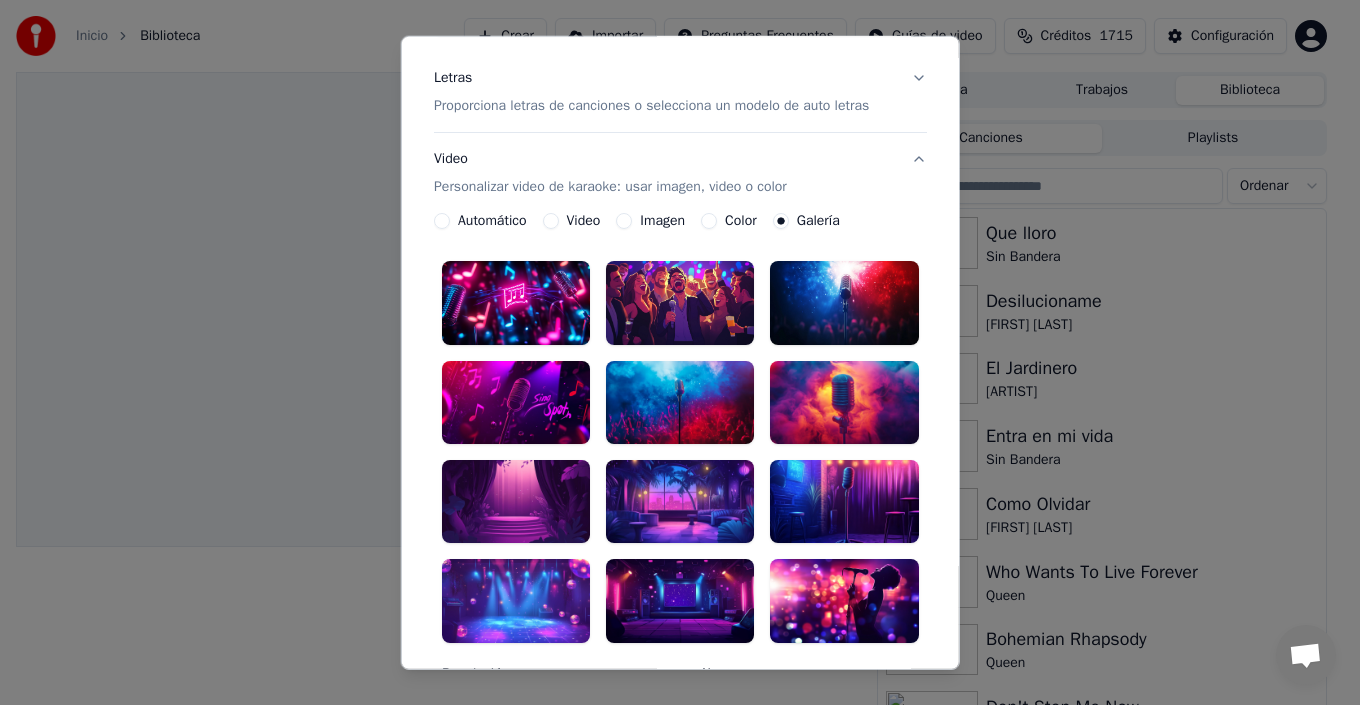 scroll, scrollTop: 357, scrollLeft: 0, axis: vertical 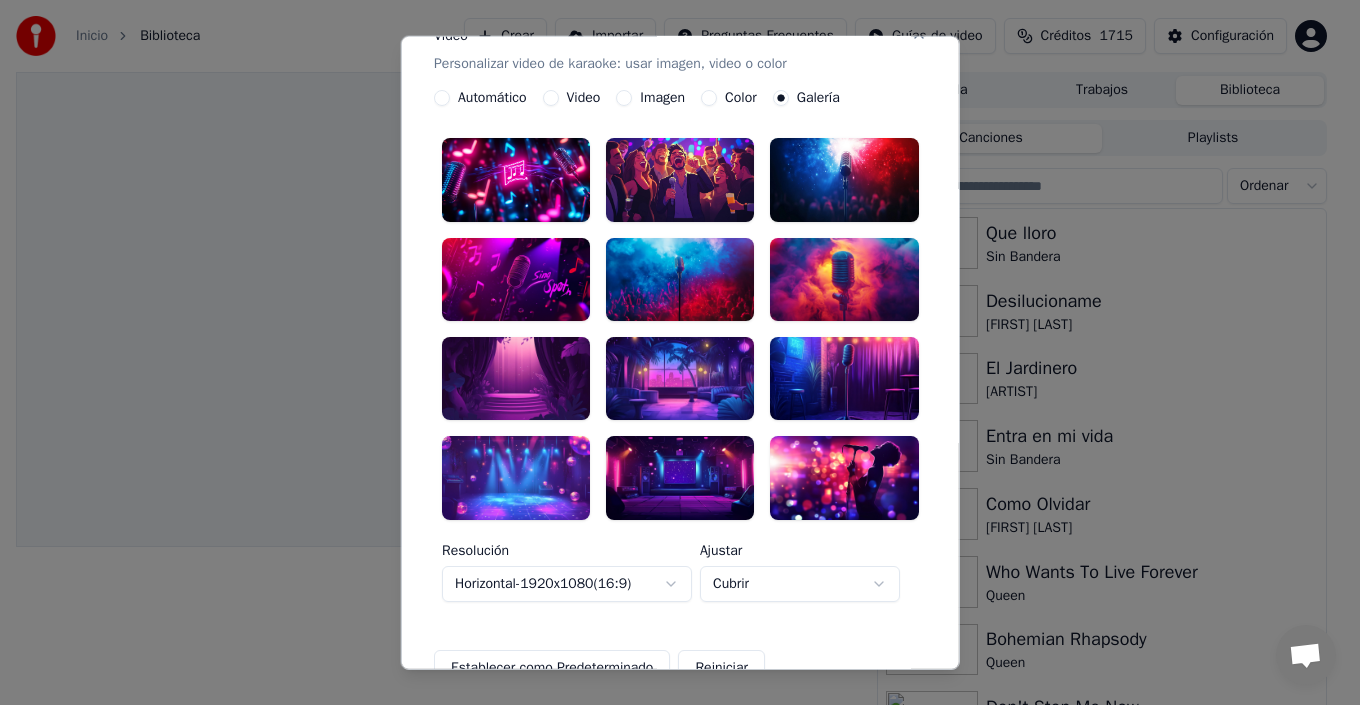 click at bounding box center [844, 378] 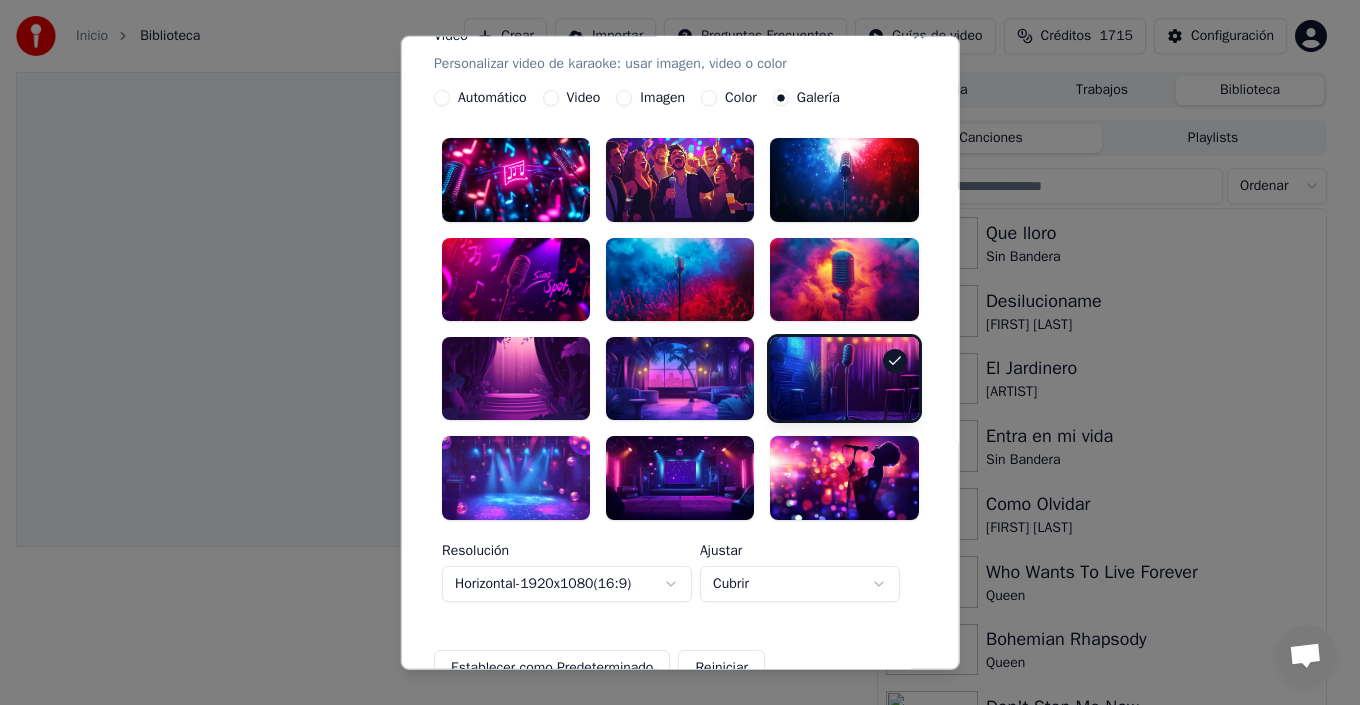 click at bounding box center (680, 378) 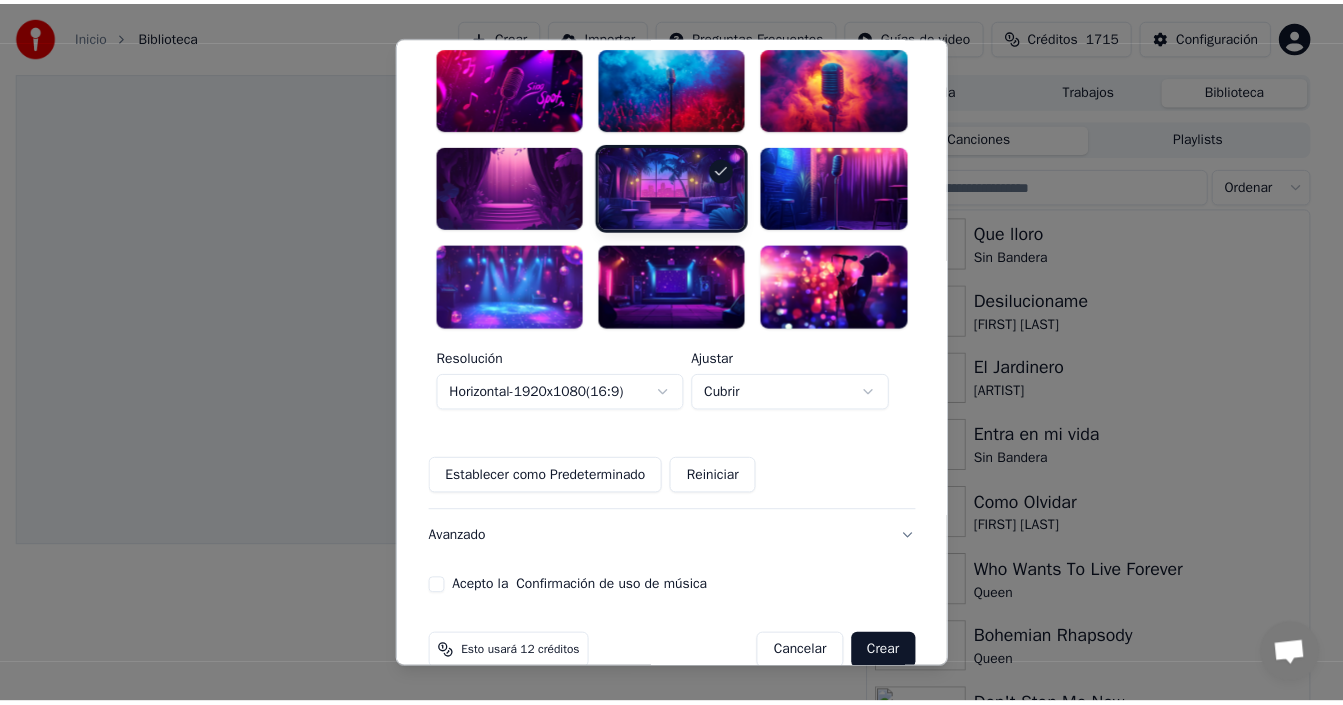 scroll, scrollTop: 583, scrollLeft: 0, axis: vertical 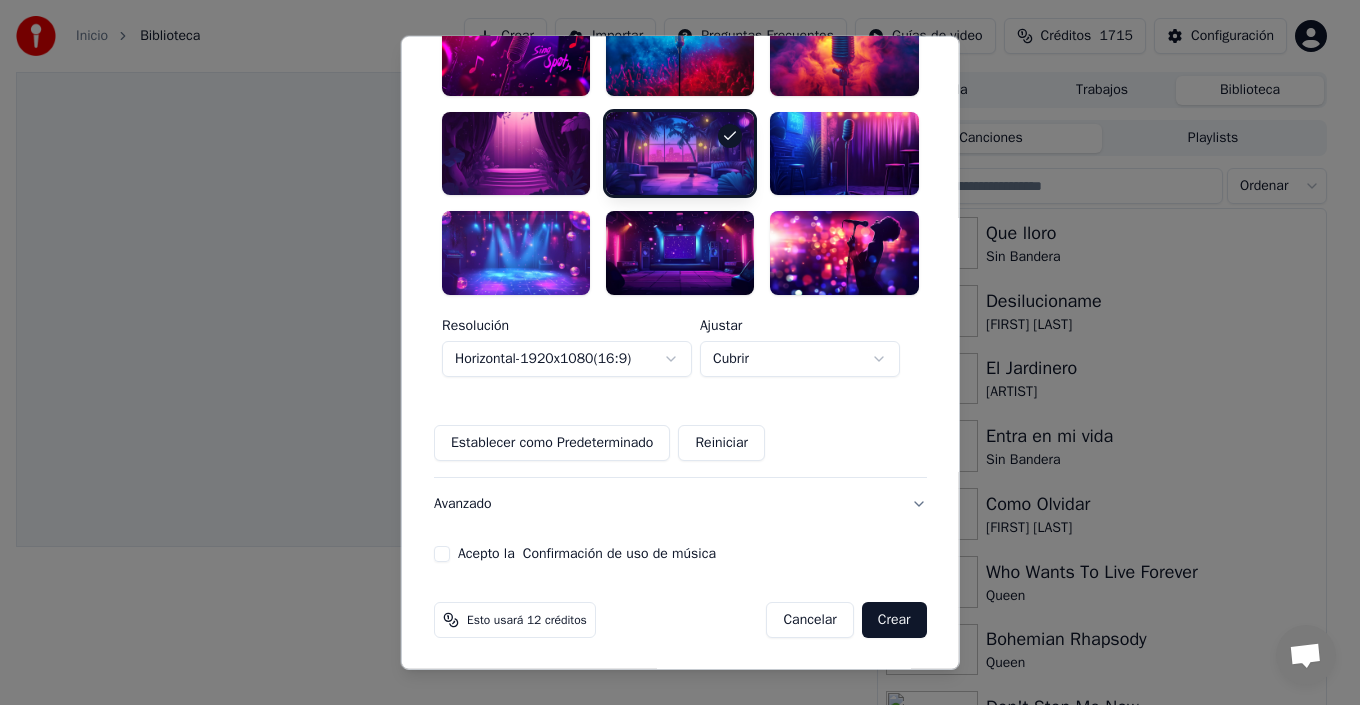 click on "Acepto la   Confirmación de uso de música" at bounding box center (442, 554) 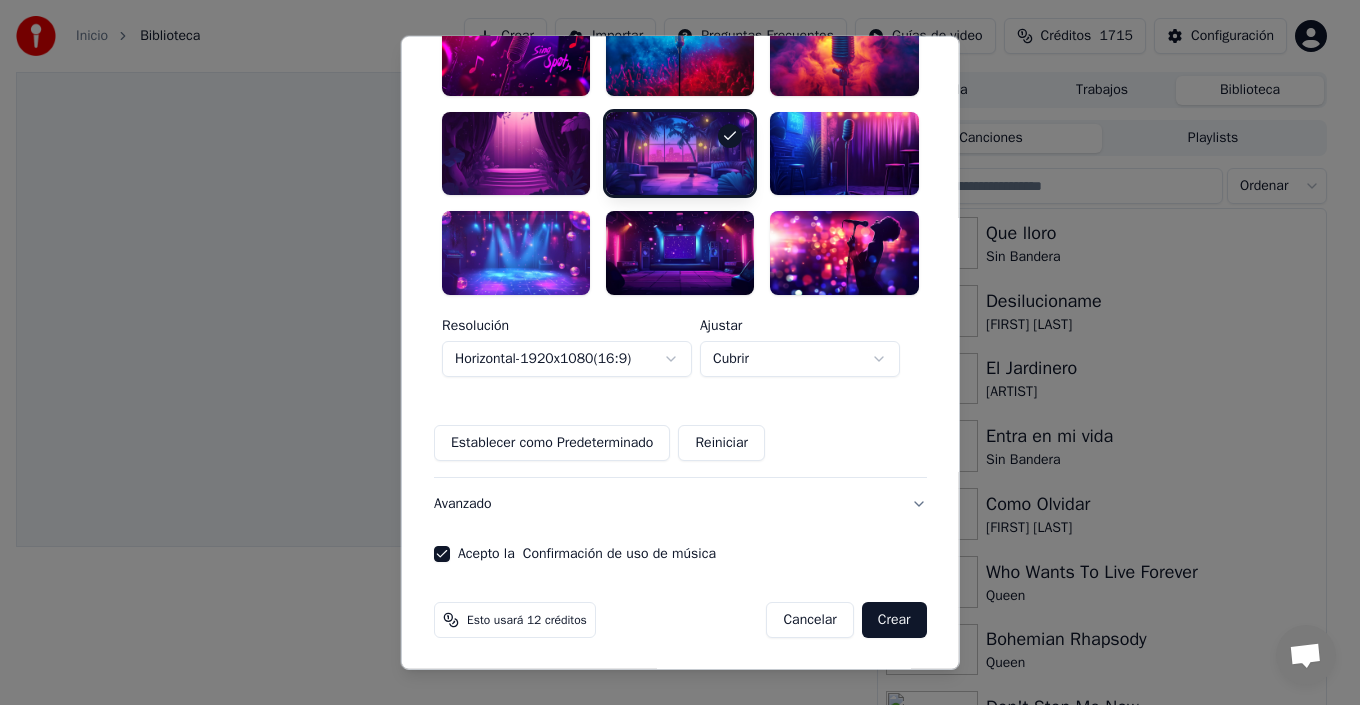 click on "Crear" at bounding box center (894, 620) 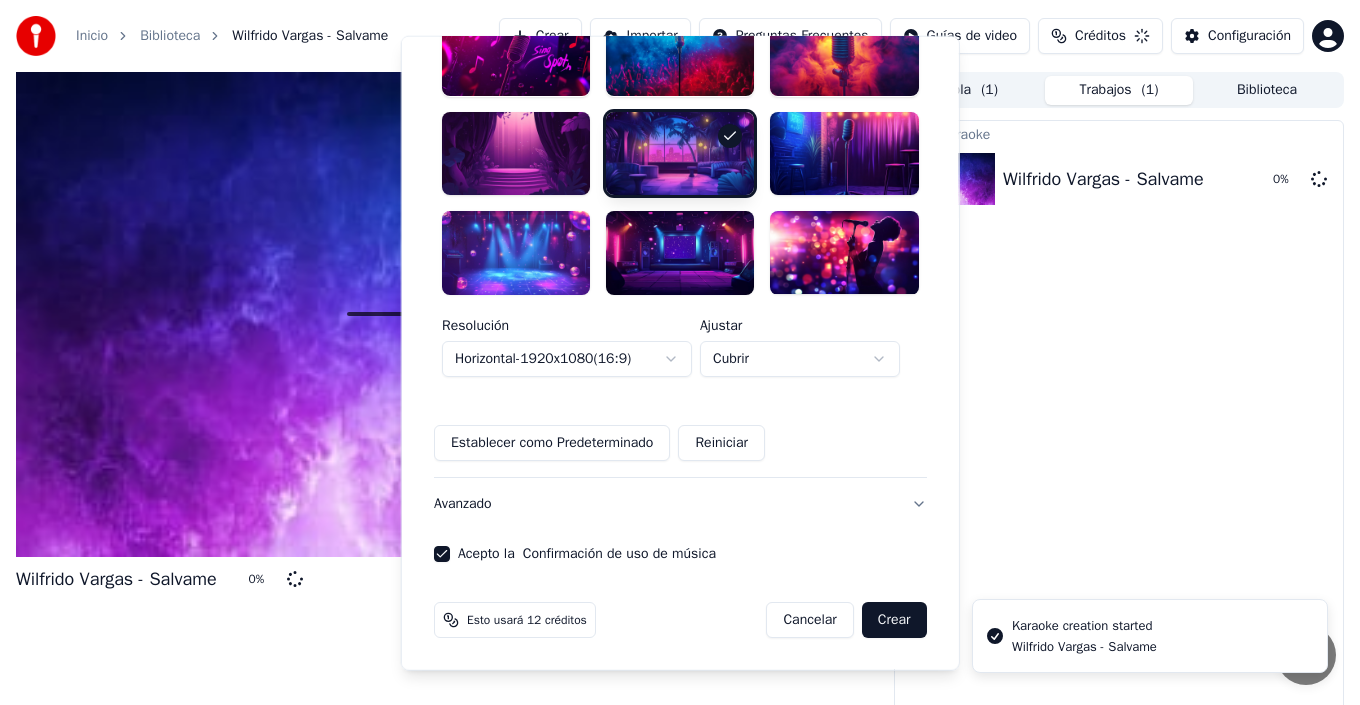 type 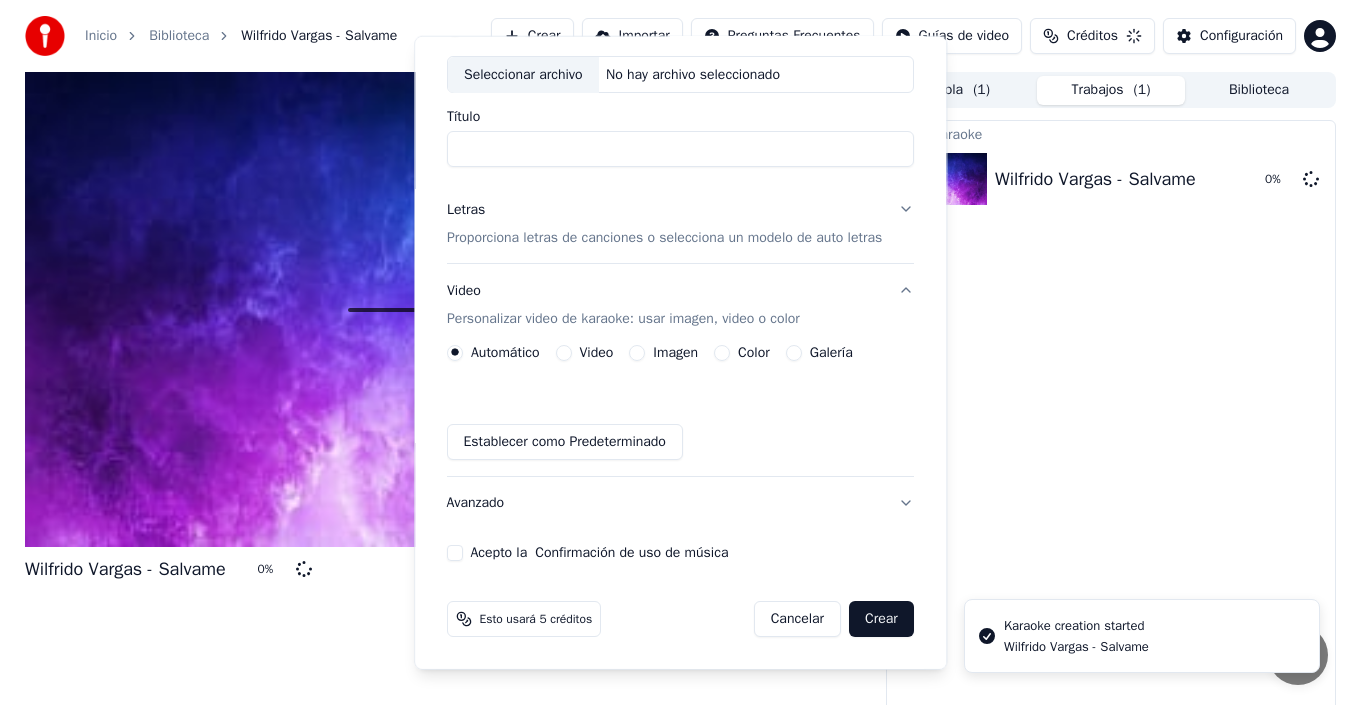 scroll, scrollTop: 103, scrollLeft: 0, axis: vertical 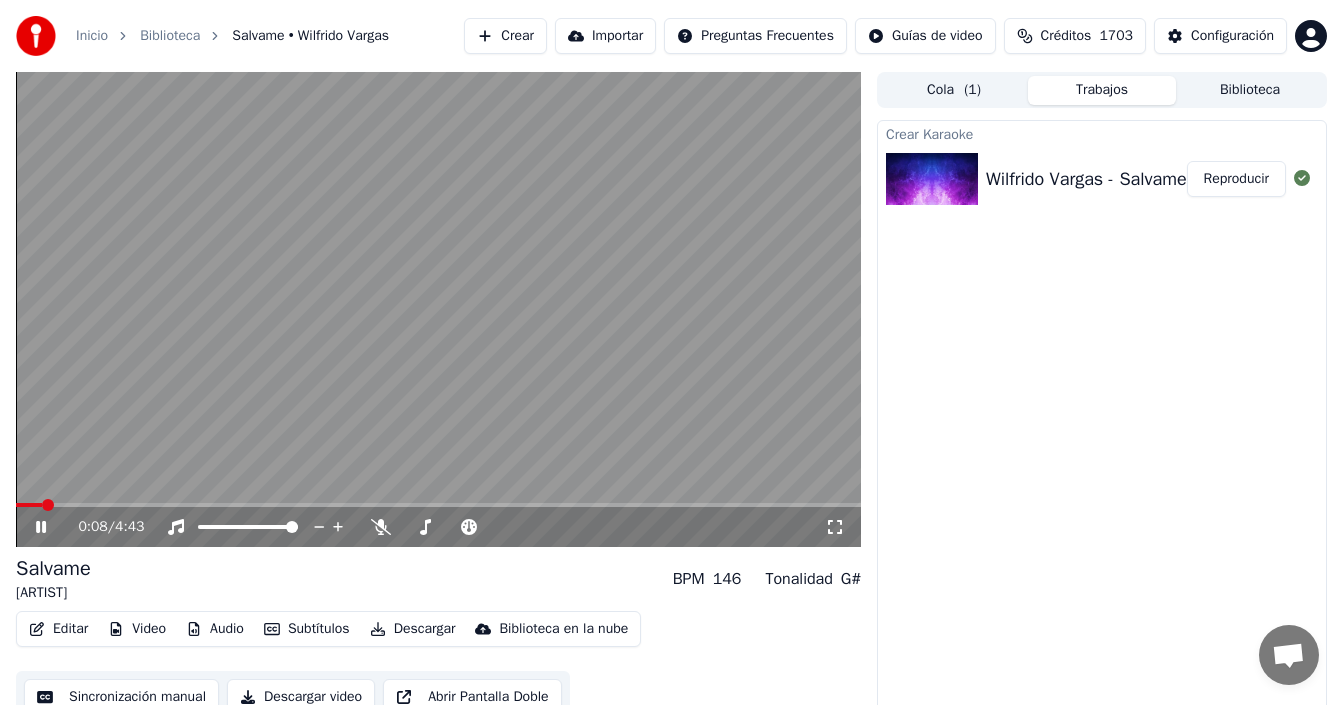 click on "Subtítulos" at bounding box center (307, 629) 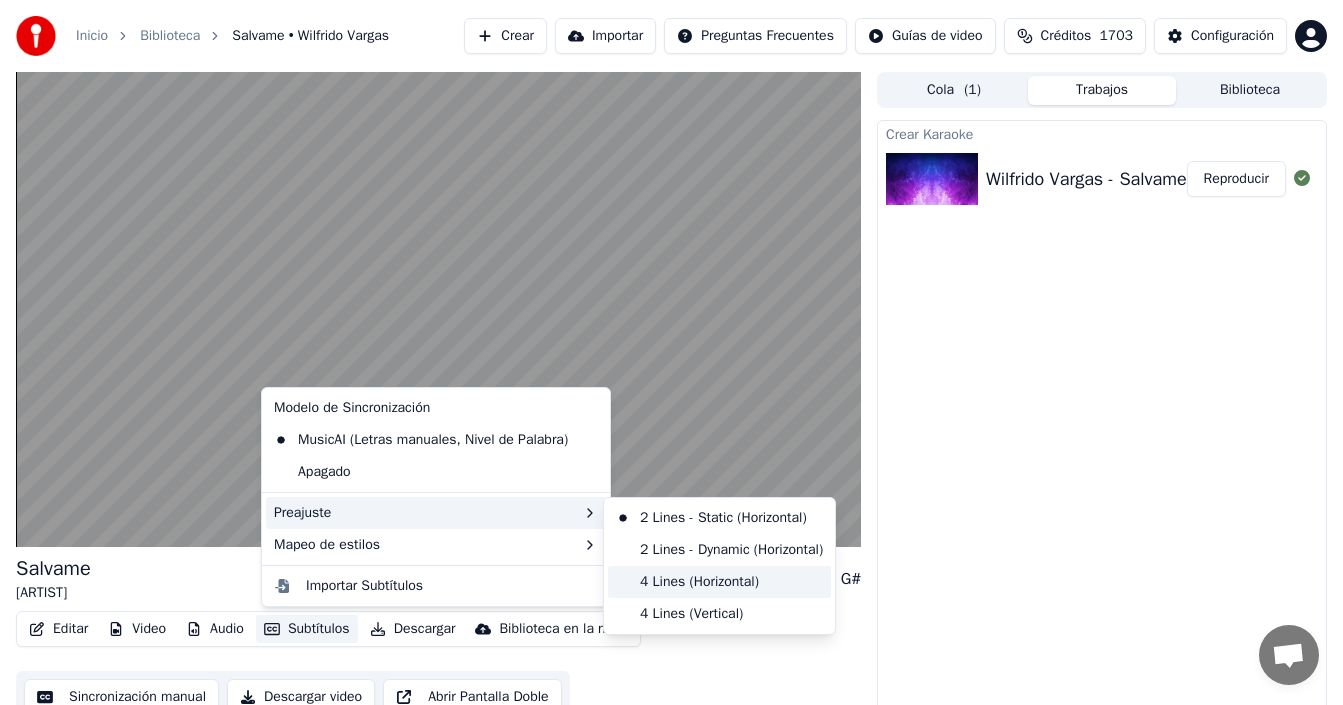 click on "4 Lines (Horizontal)" at bounding box center [719, 582] 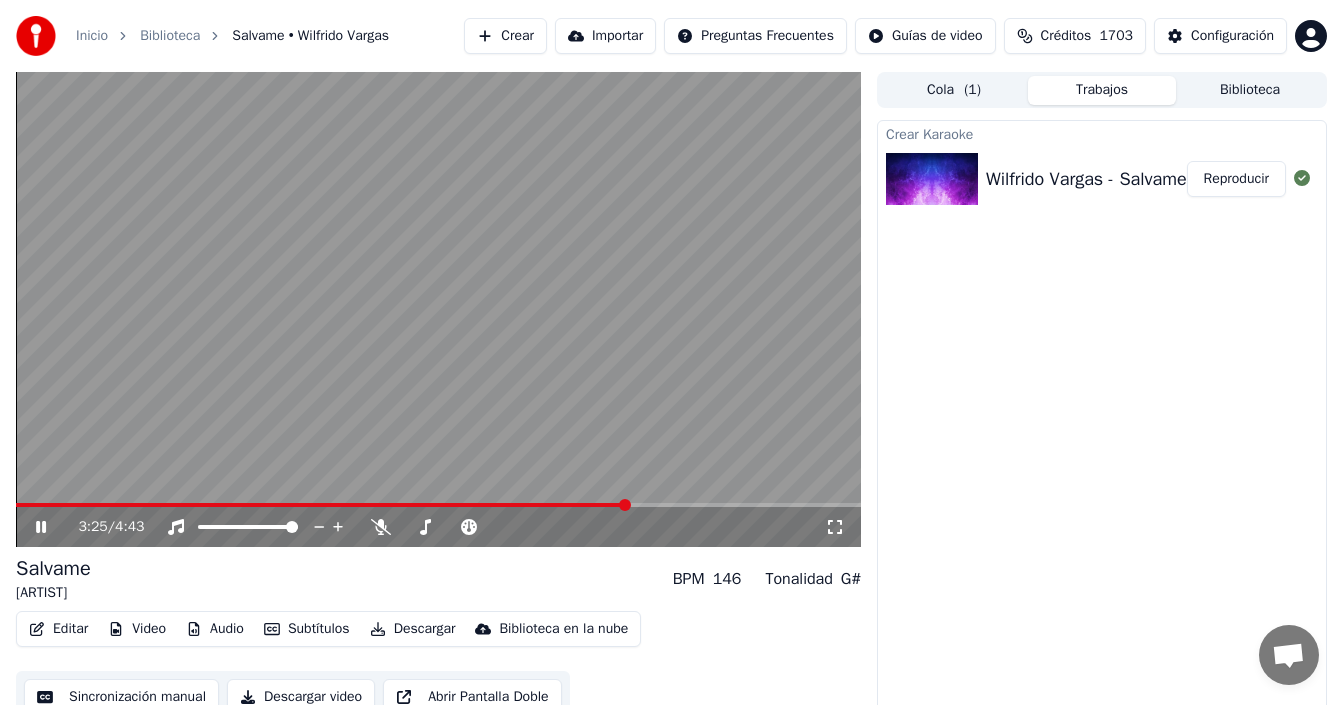 drag, startPoint x: 296, startPoint y: 35, endPoint x: 346, endPoint y: 35, distance: 50 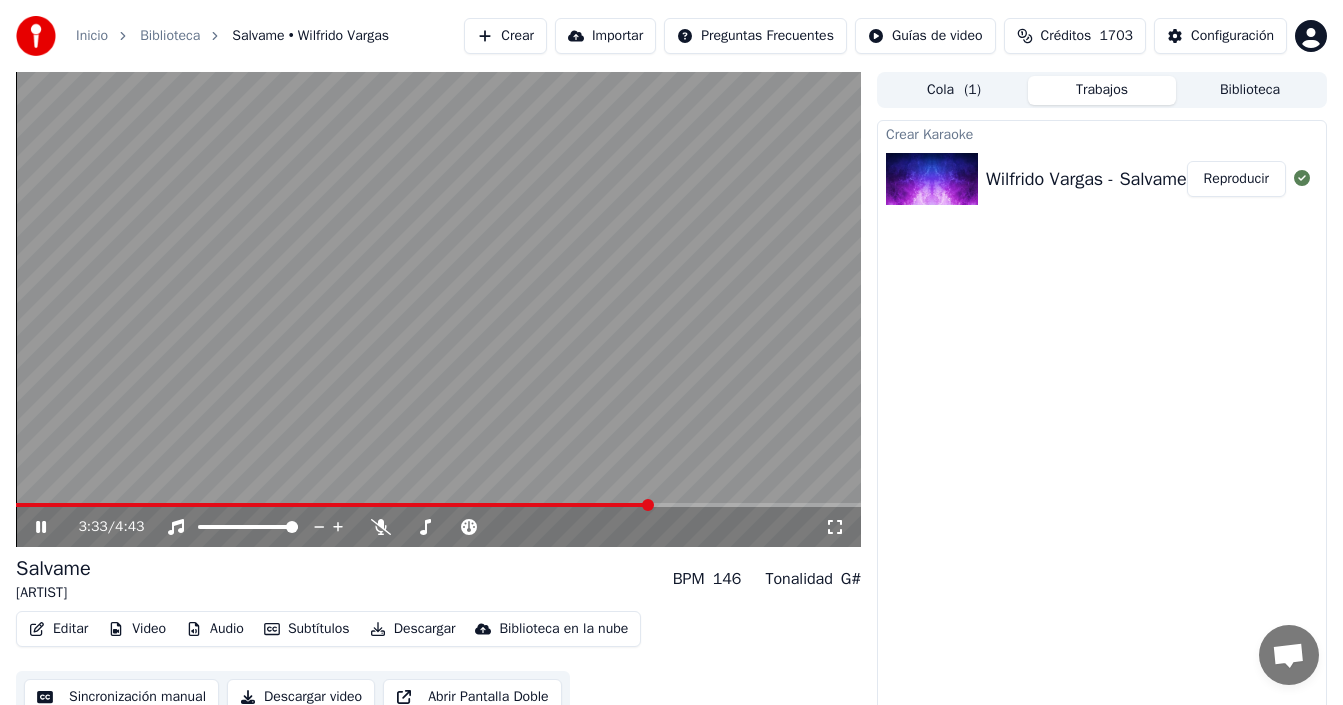 click on "Crear" at bounding box center [505, 36] 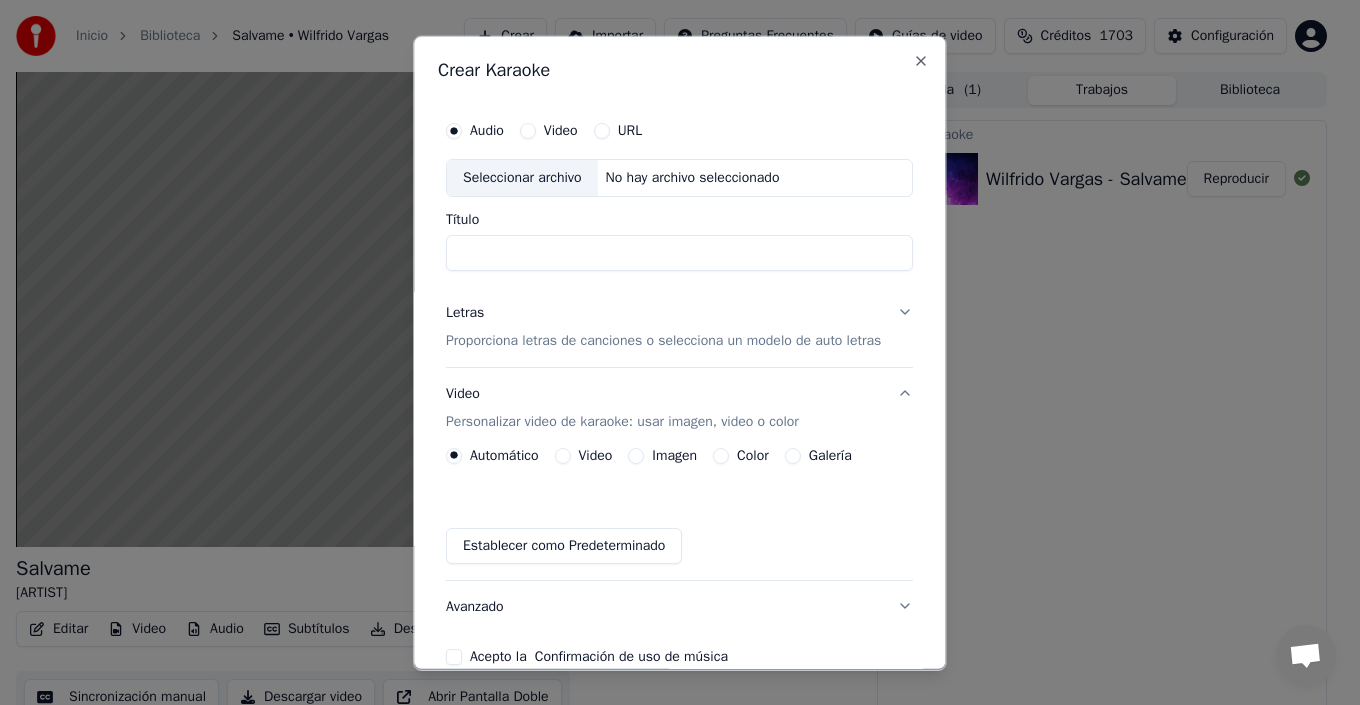 click on "Seleccionar archivo" at bounding box center (522, 177) 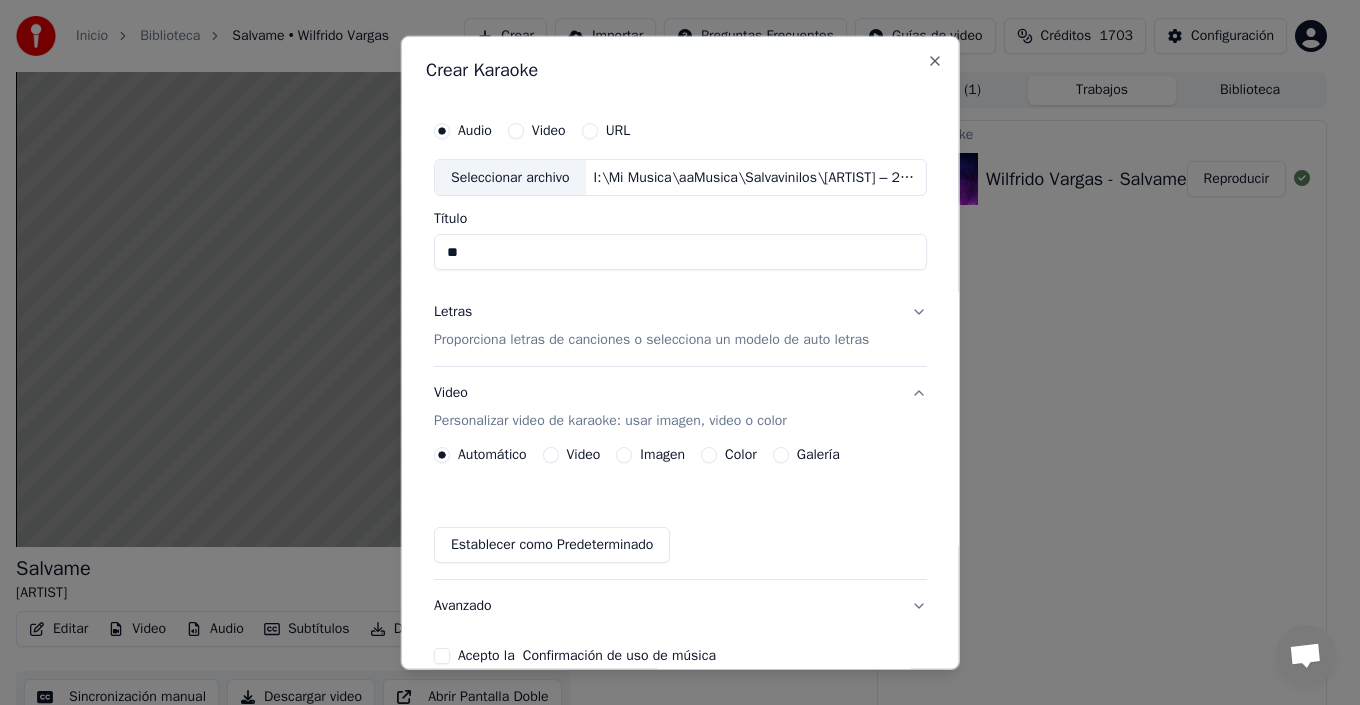 drag, startPoint x: 473, startPoint y: 253, endPoint x: 414, endPoint y: 241, distance: 60.207973 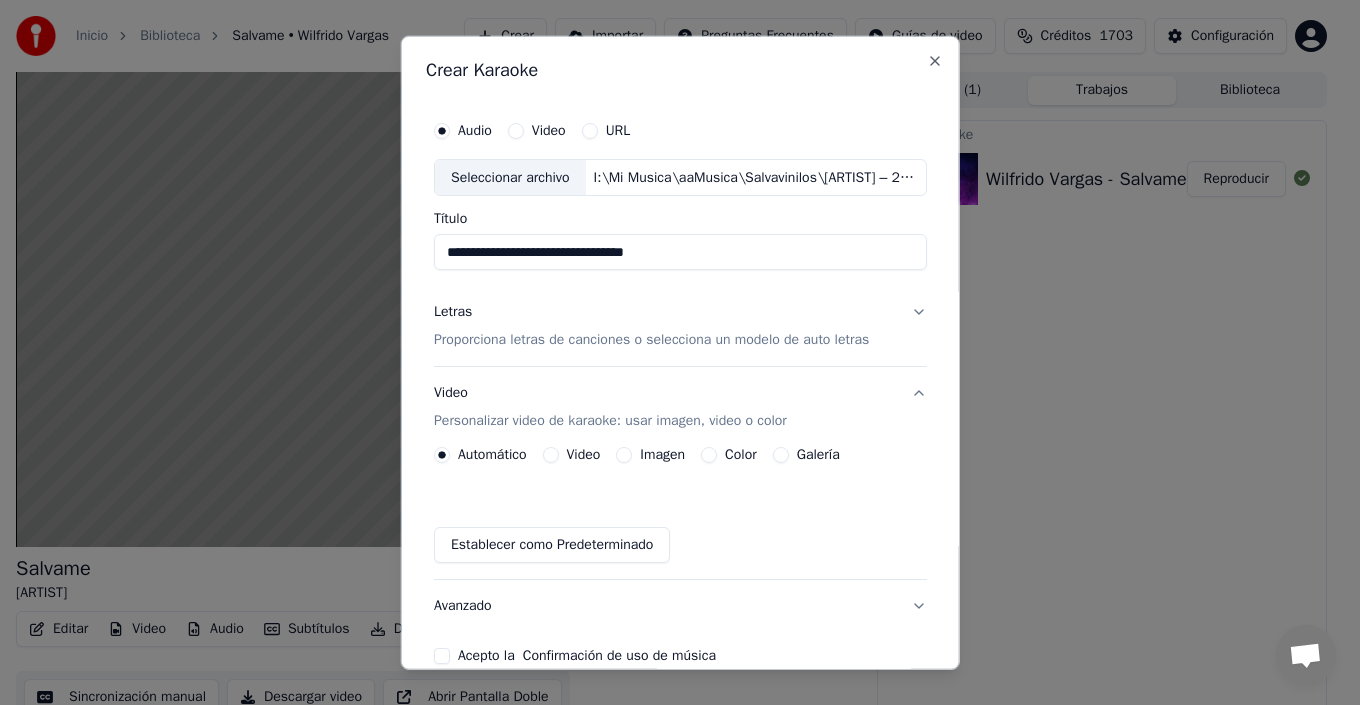 type on "**********" 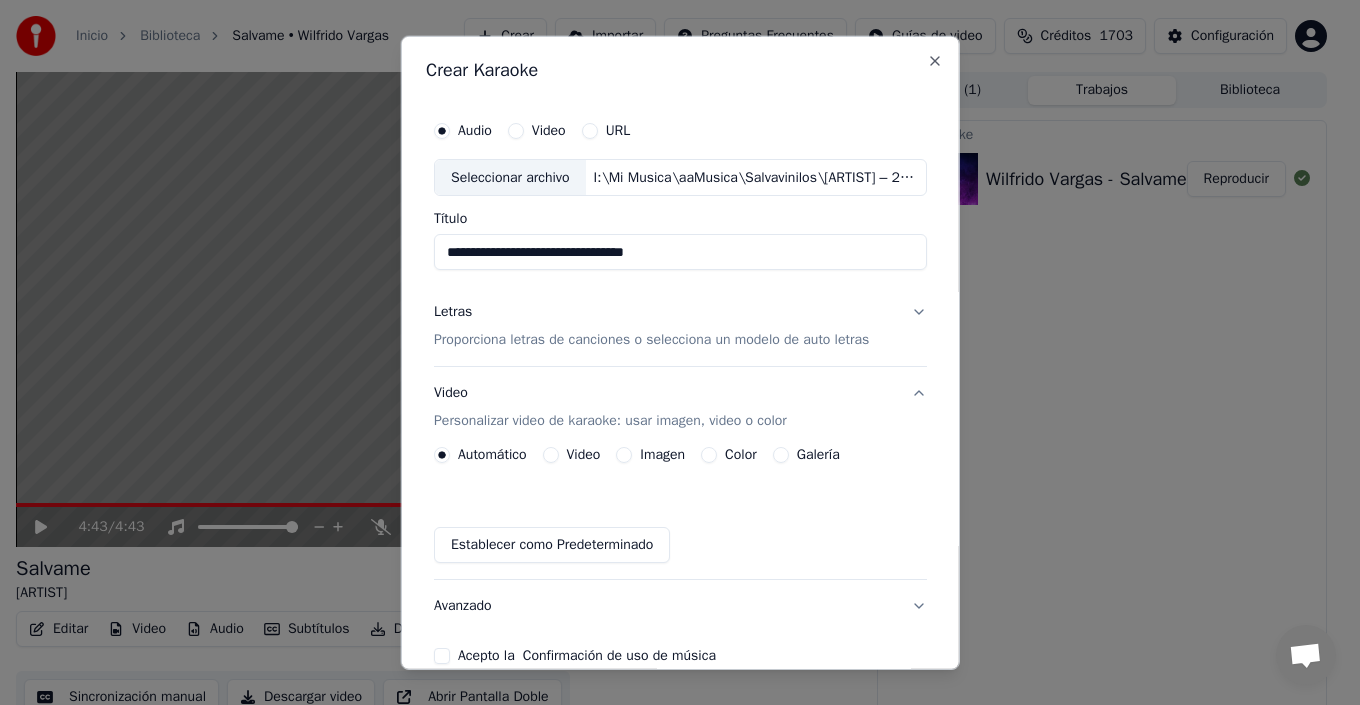 click on "Letras" at bounding box center [453, 312] 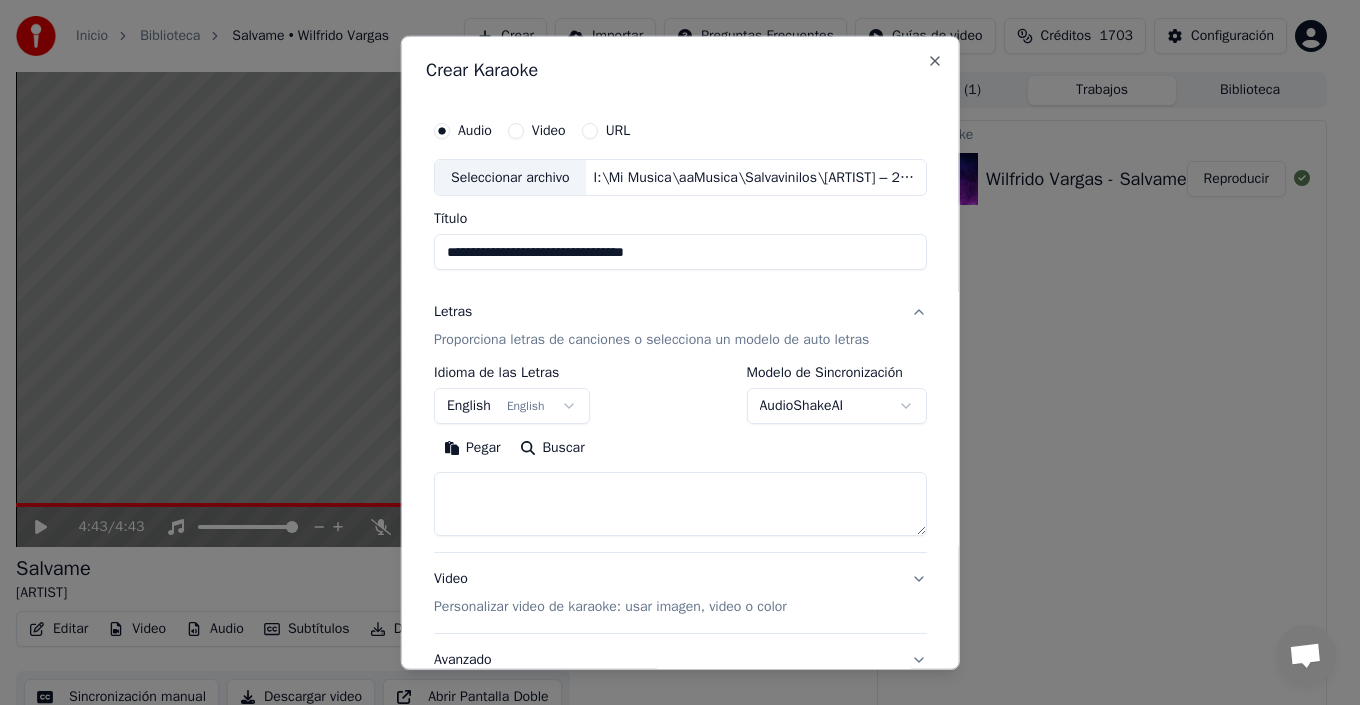click on "English English" at bounding box center (512, 406) 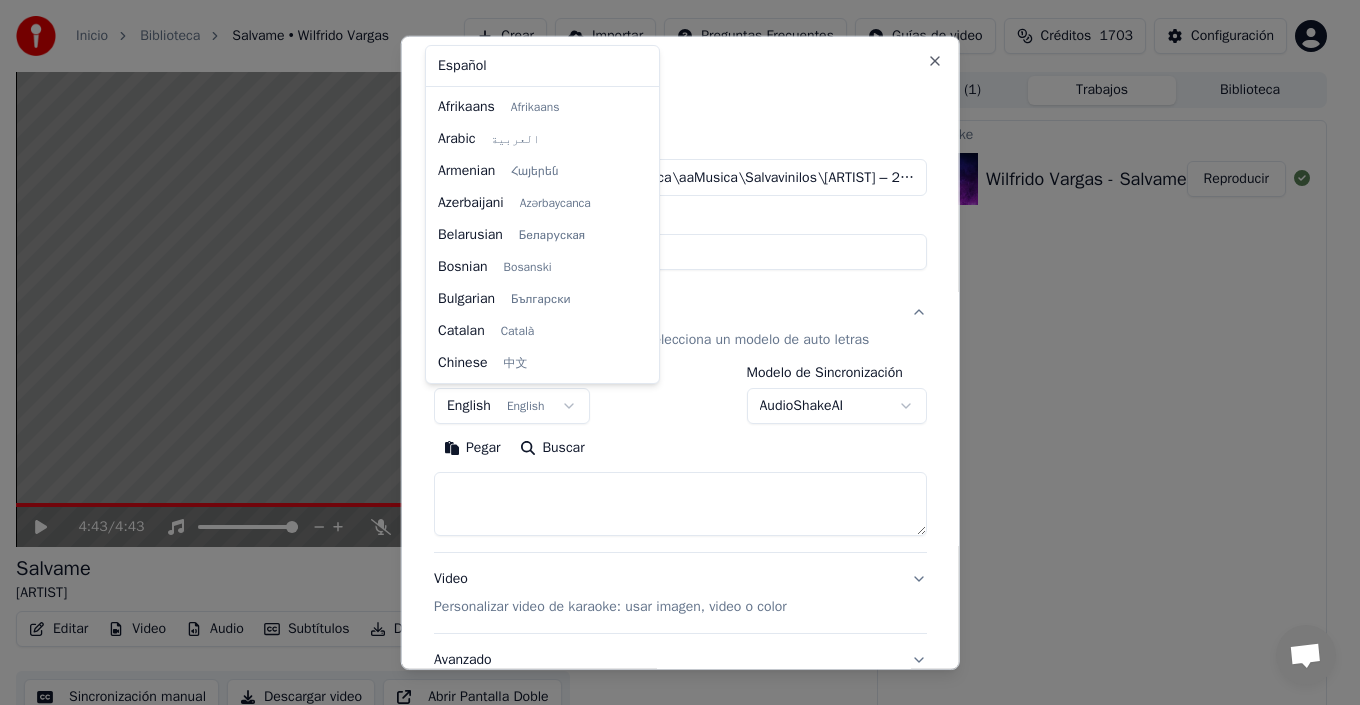 scroll, scrollTop: 160, scrollLeft: 0, axis: vertical 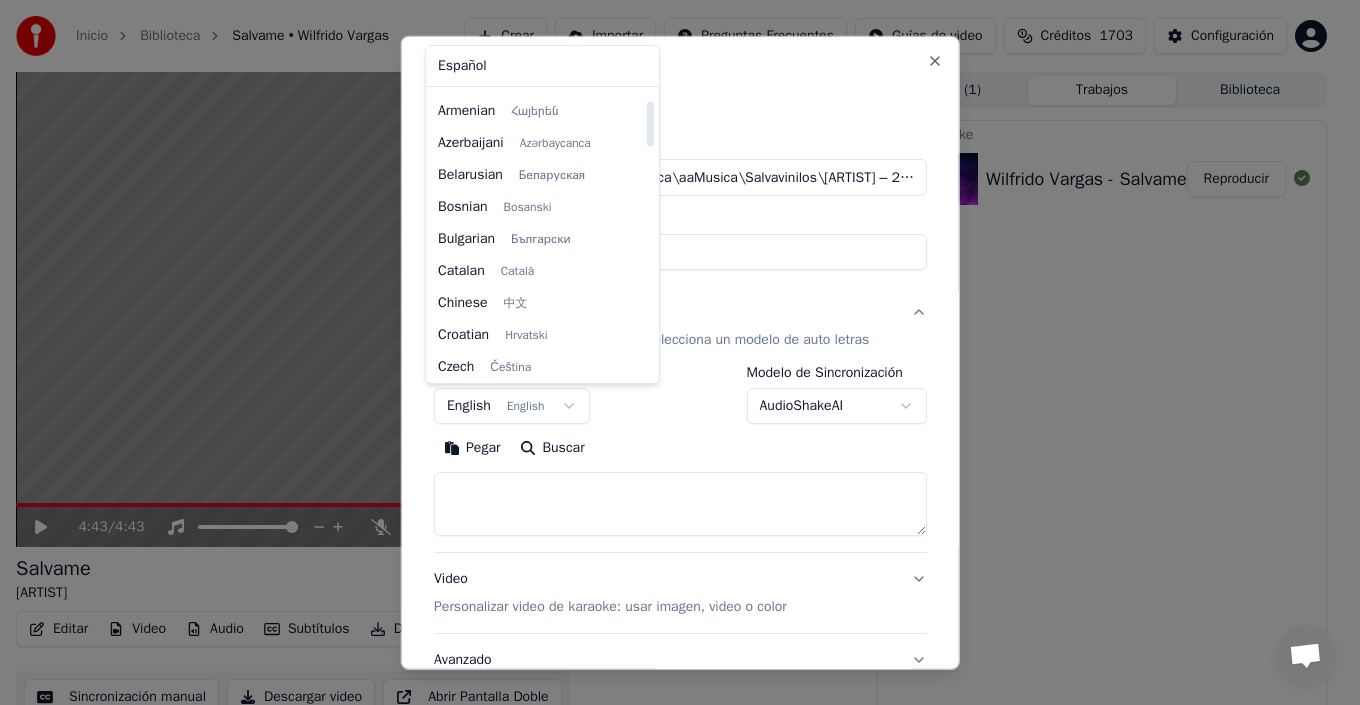 select on "**" 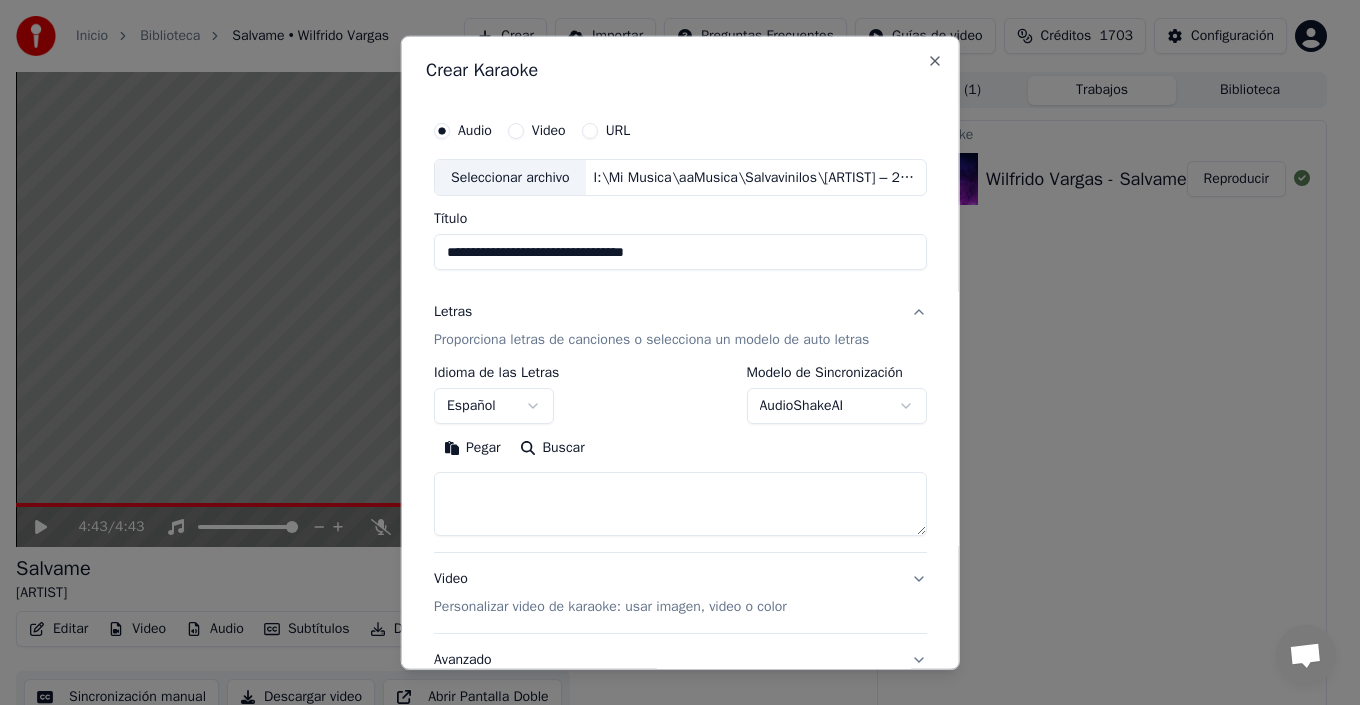 click on "Pegar" at bounding box center (472, 448) 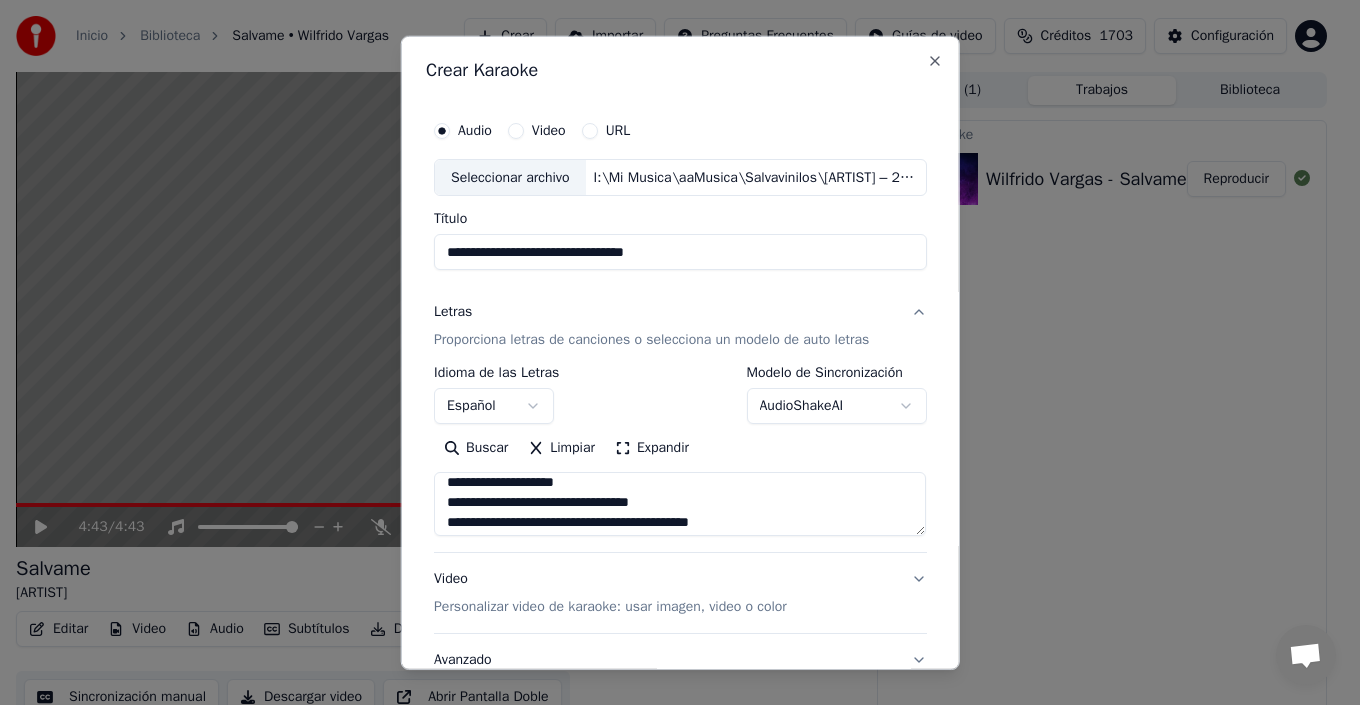 scroll, scrollTop: 200, scrollLeft: 0, axis: vertical 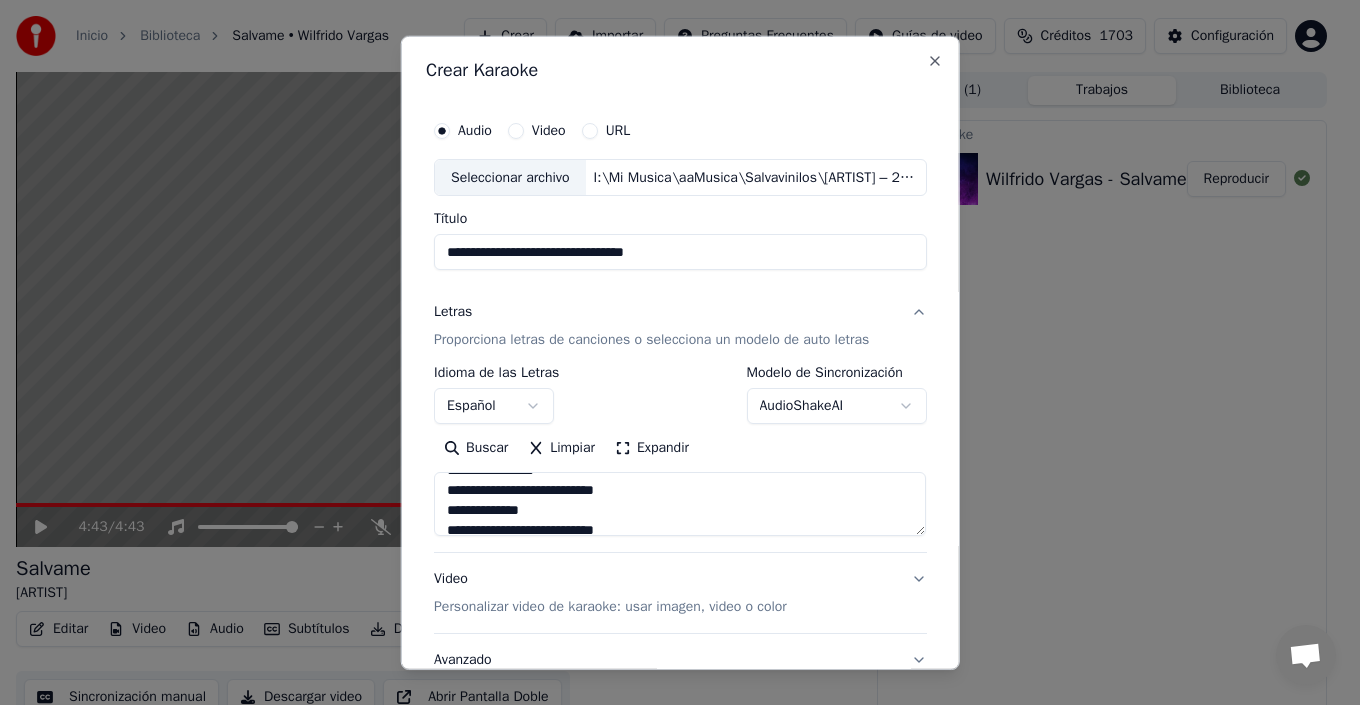 click on "Video Personalizar video de karaoke: usar imagen, video o color" at bounding box center (680, 593) 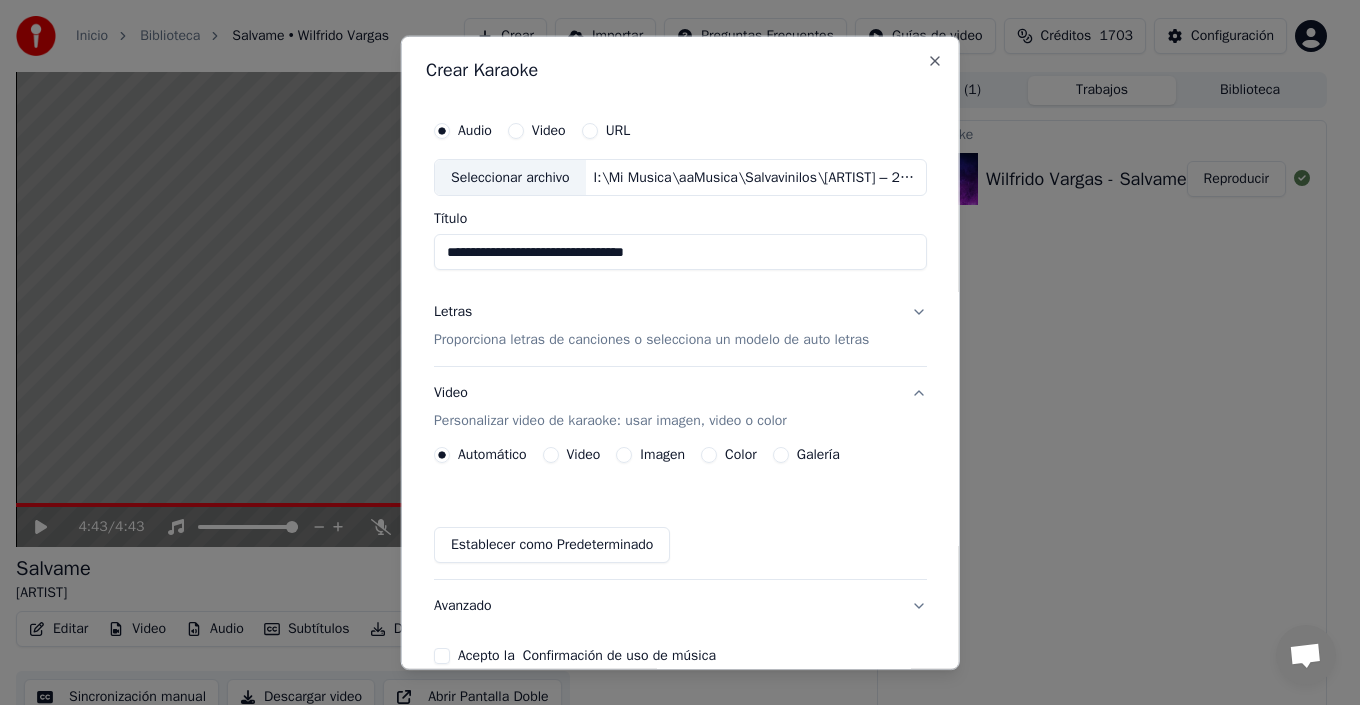 click on "Galería" at bounding box center [817, 455] 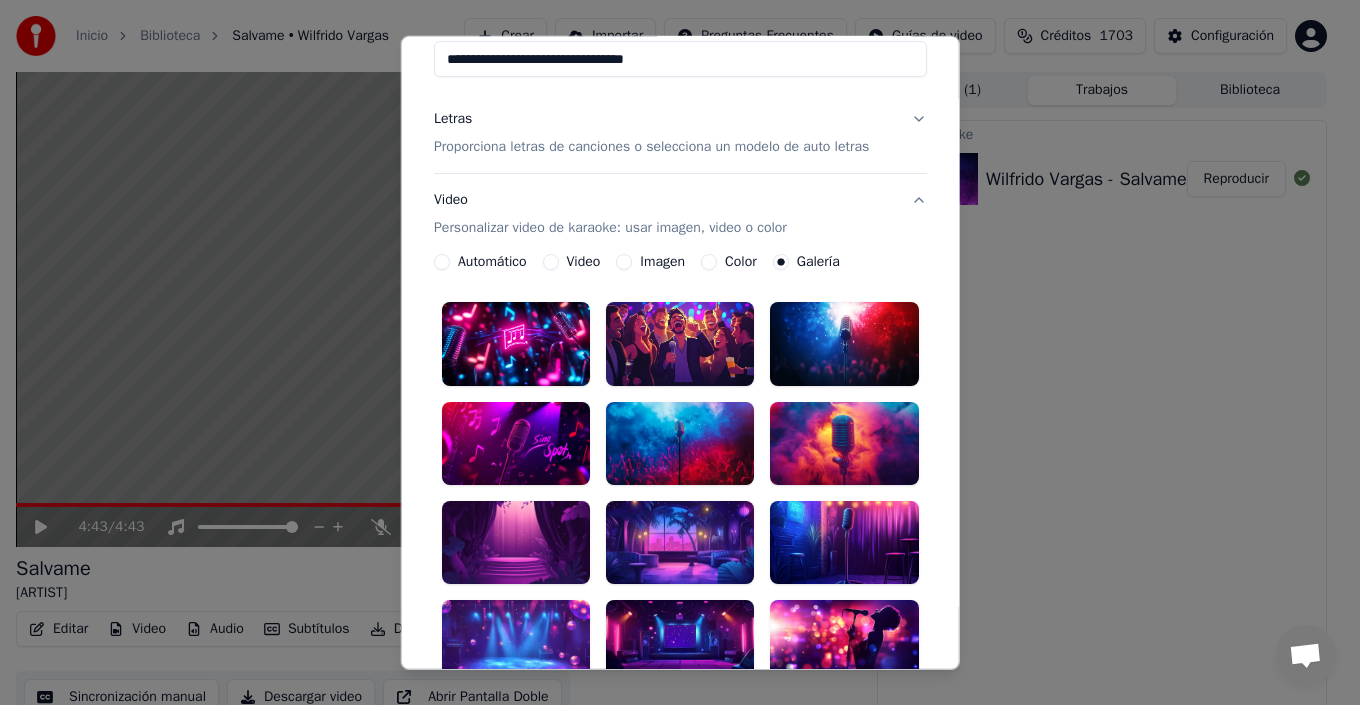 scroll, scrollTop: 200, scrollLeft: 0, axis: vertical 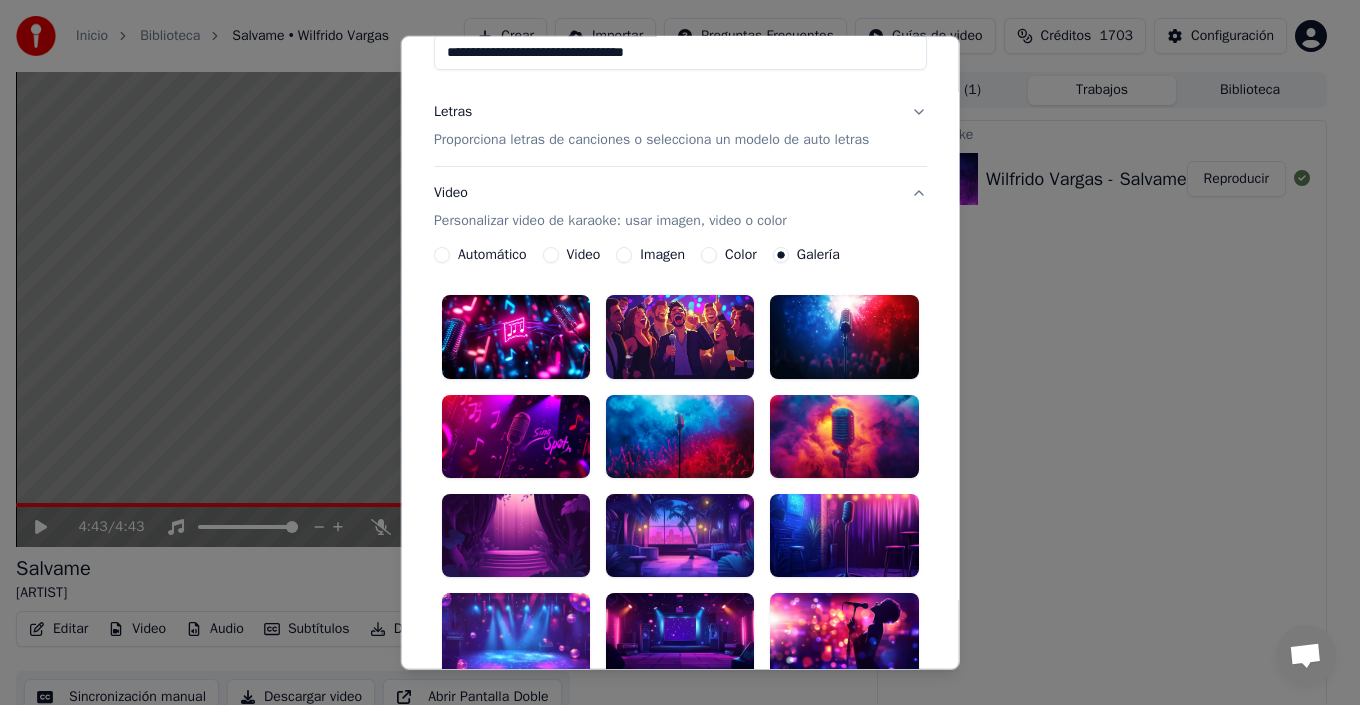 click at bounding box center (516, 336) 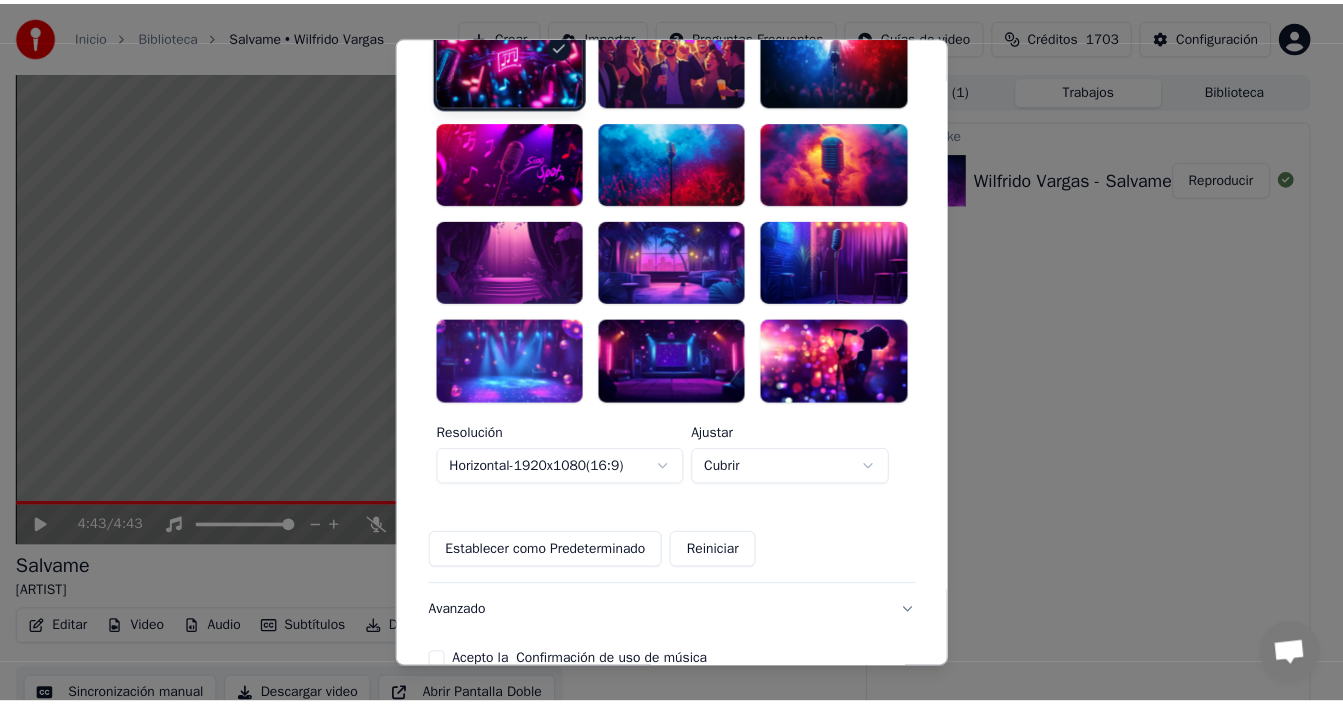 scroll, scrollTop: 583, scrollLeft: 0, axis: vertical 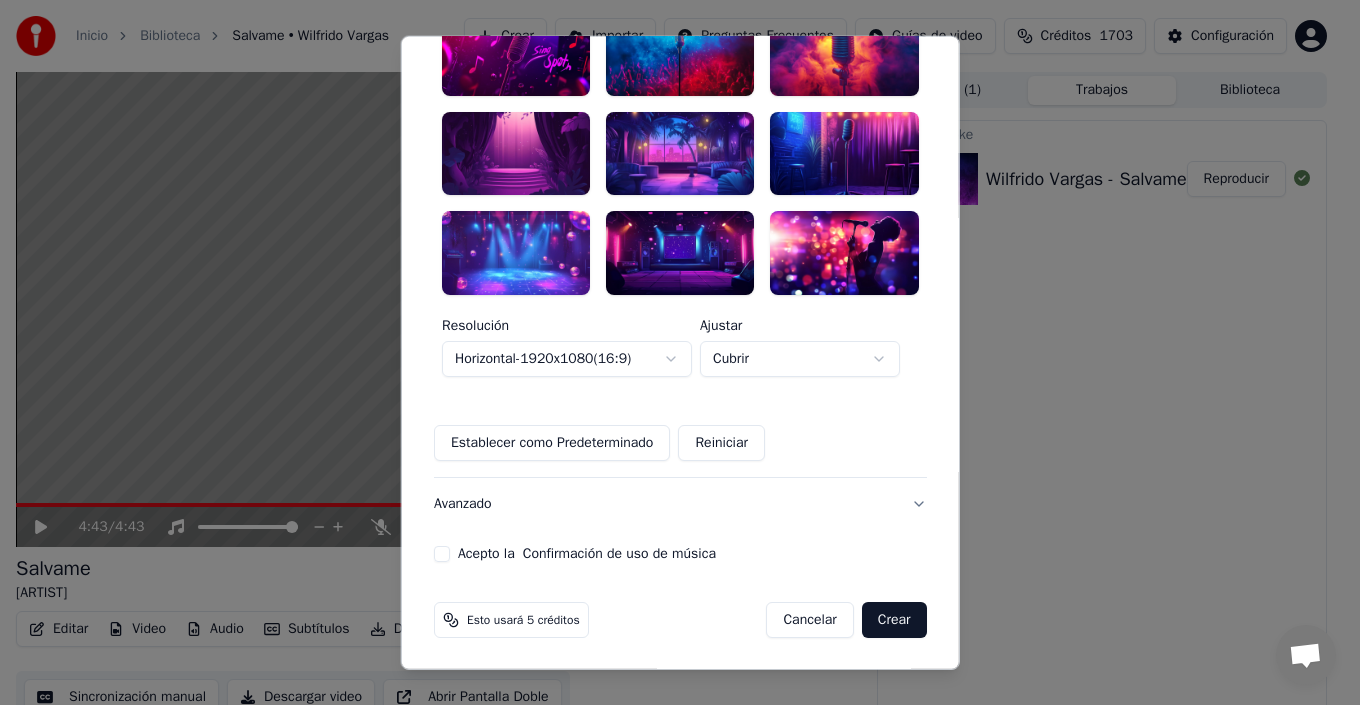 click on "Acepto la   Confirmación de uso de música" at bounding box center [442, 554] 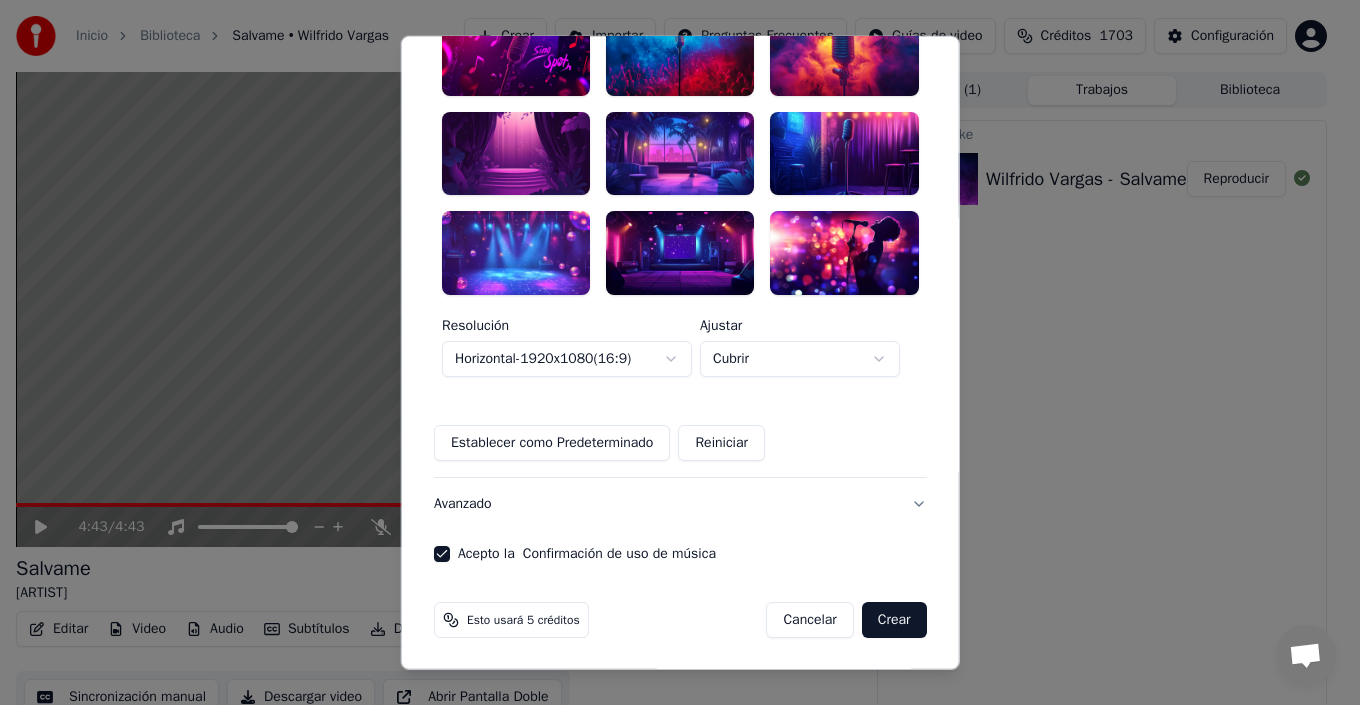 click on "Crear" at bounding box center (894, 620) 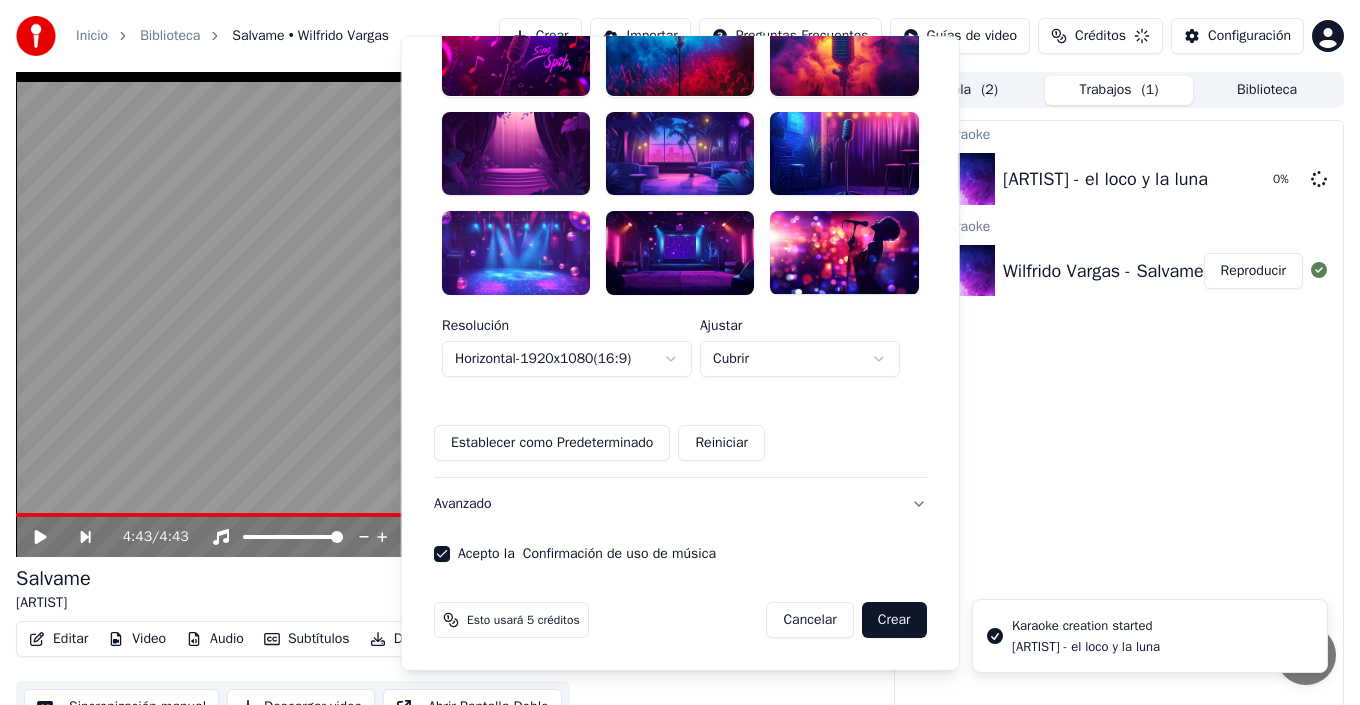 type 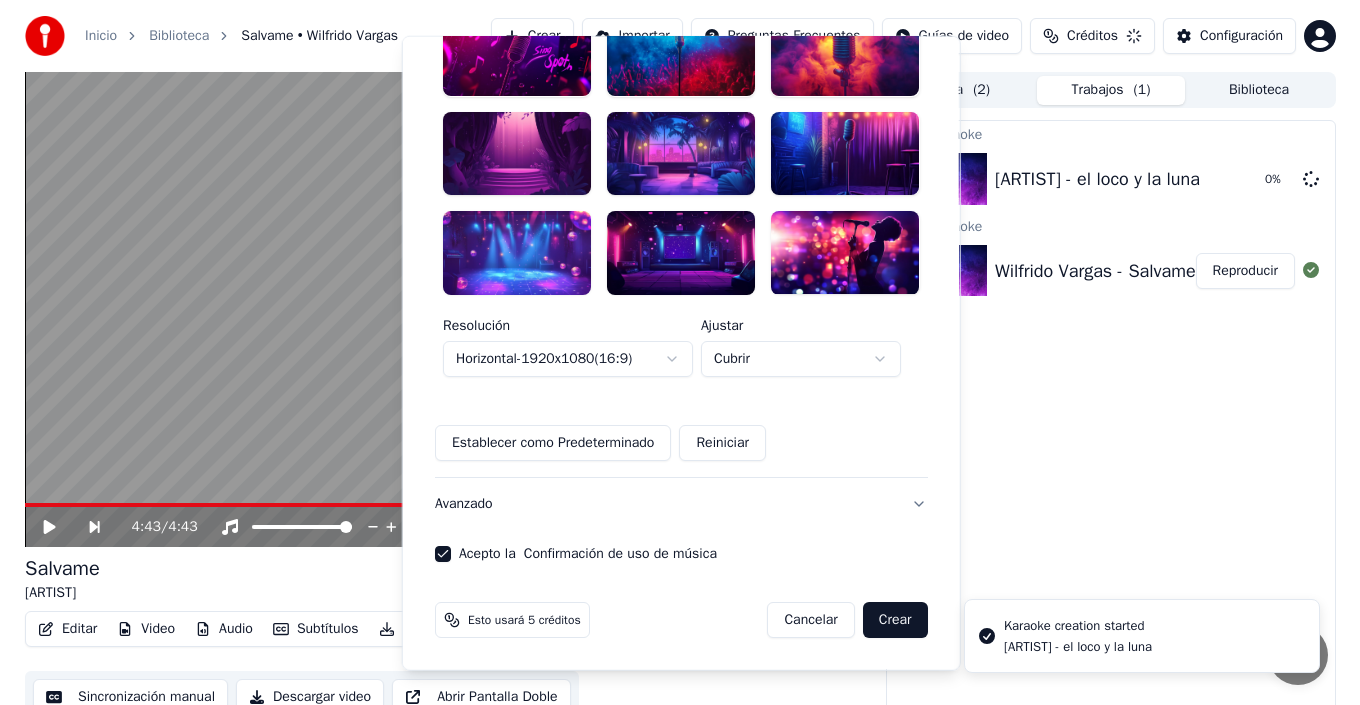 scroll, scrollTop: 103, scrollLeft: 0, axis: vertical 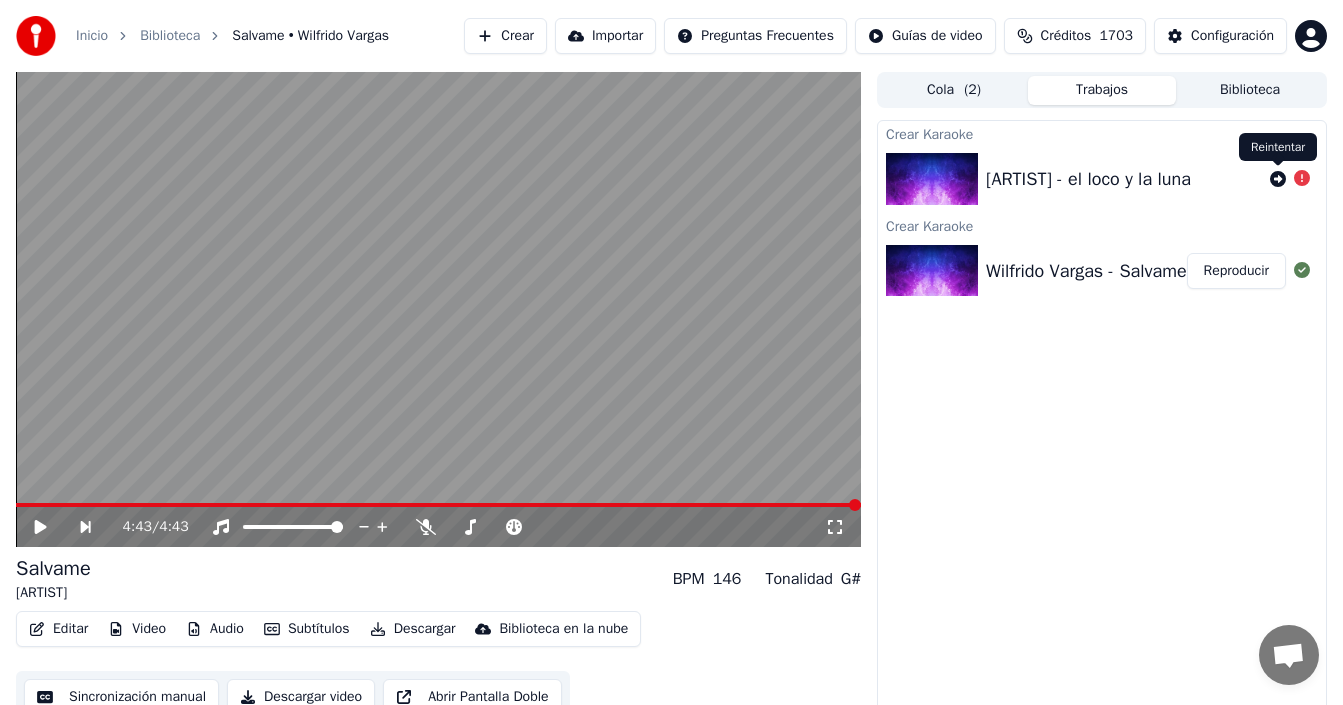 click 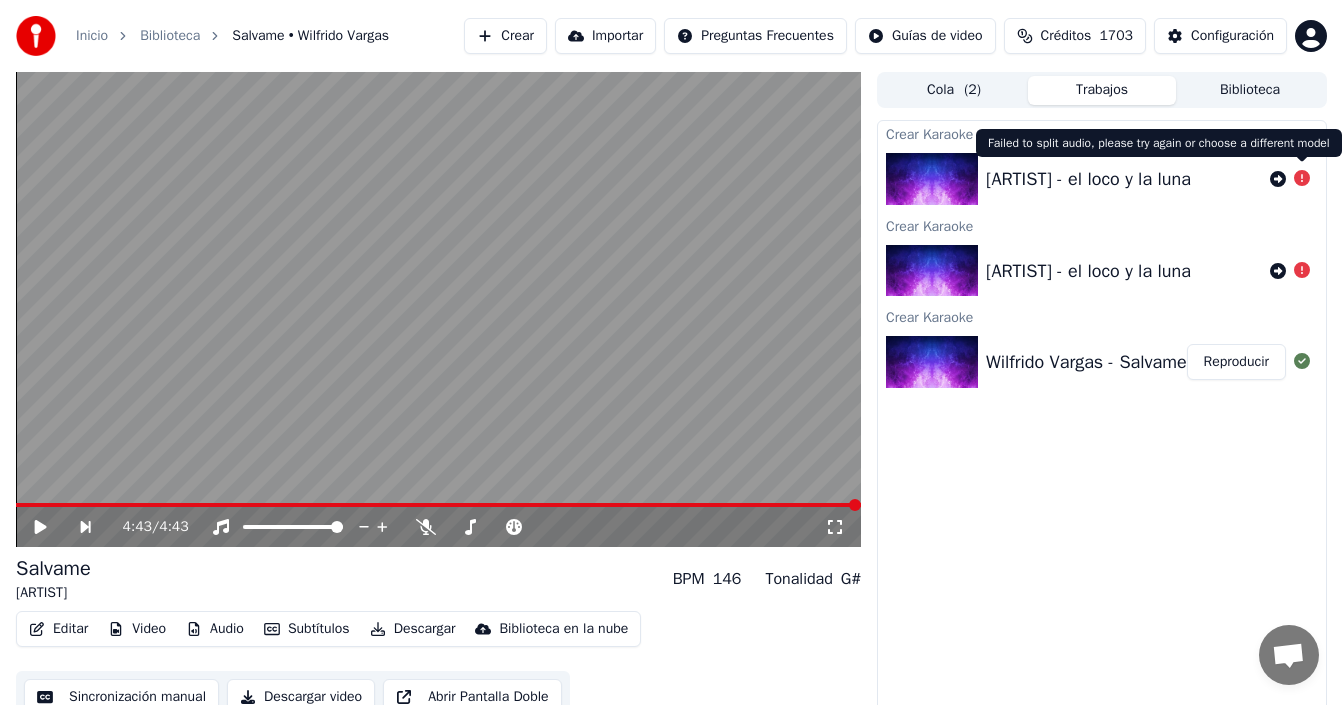 click 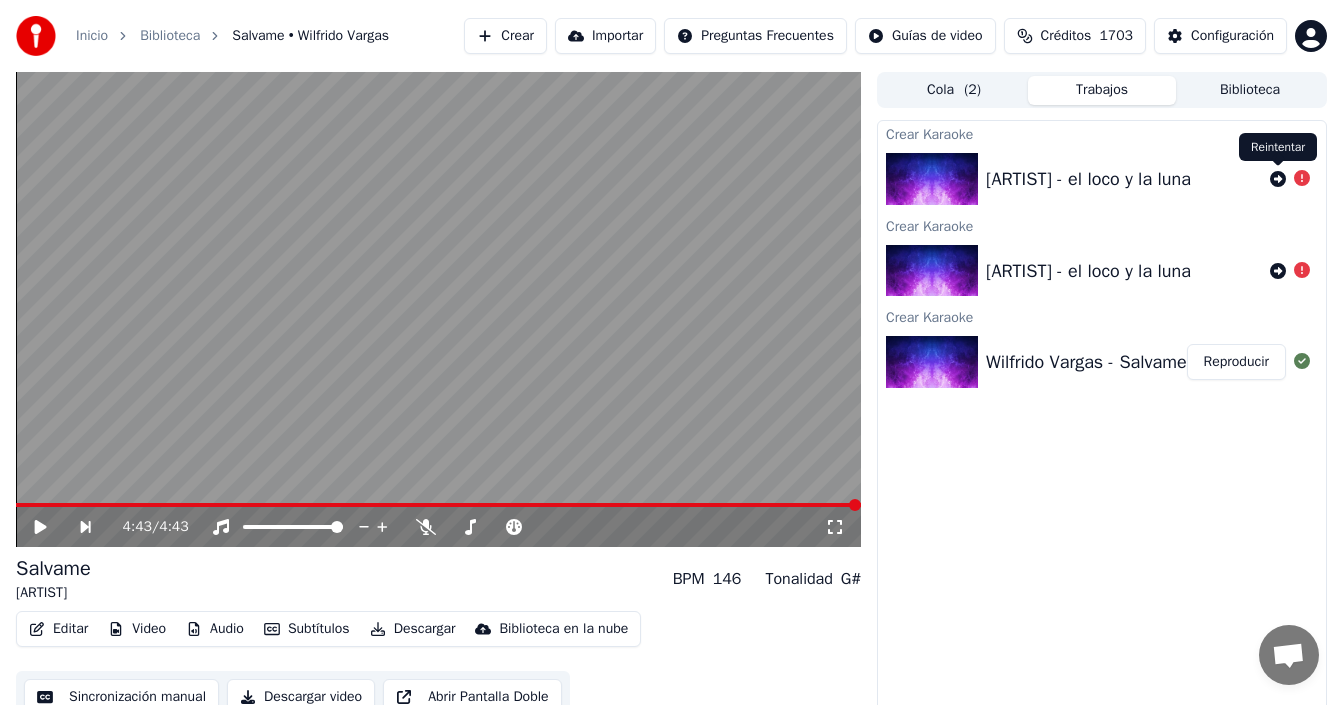 click 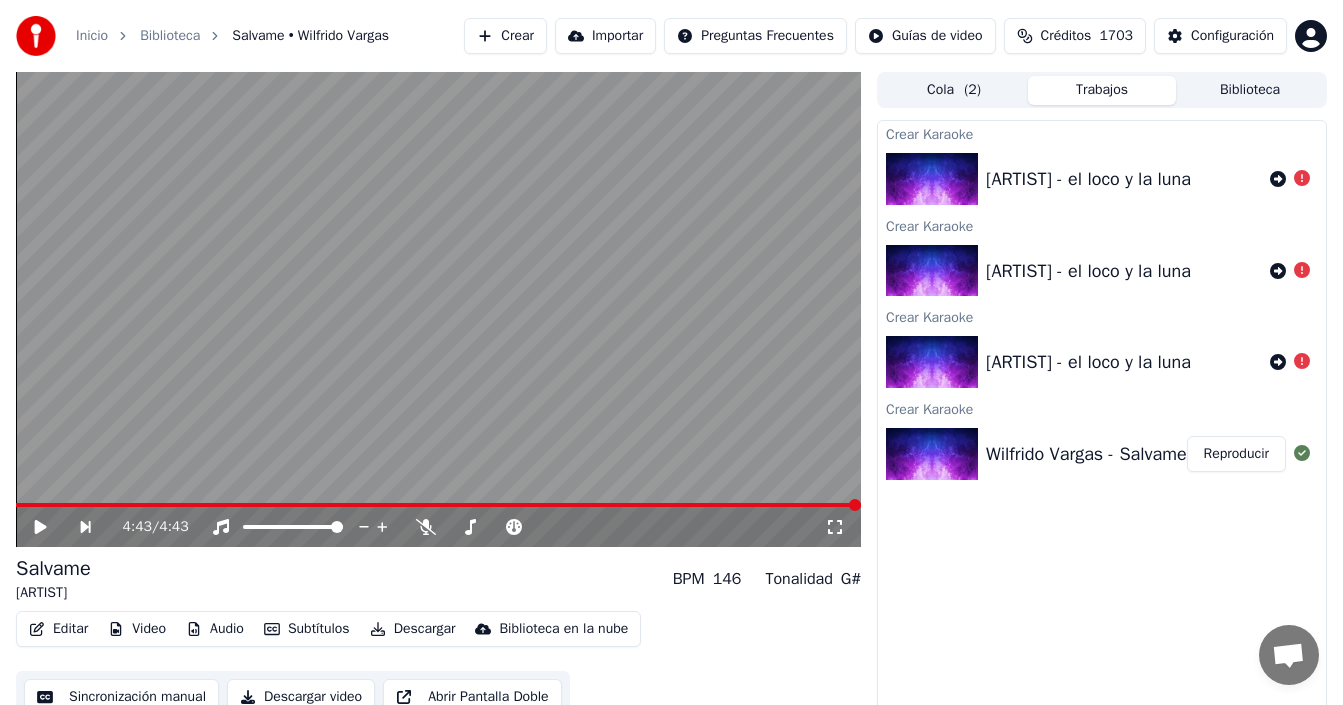 click on "Crear" at bounding box center (505, 36) 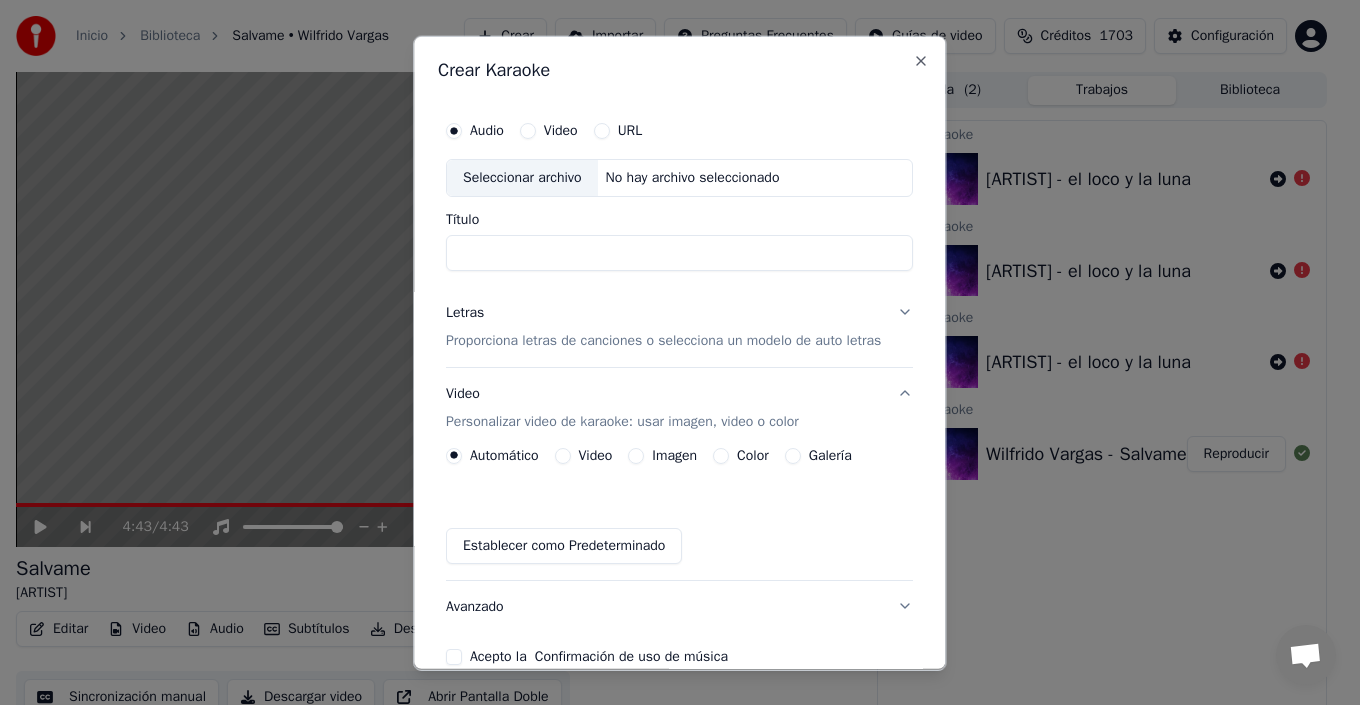 click on "Seleccionar archivo" at bounding box center (522, 177) 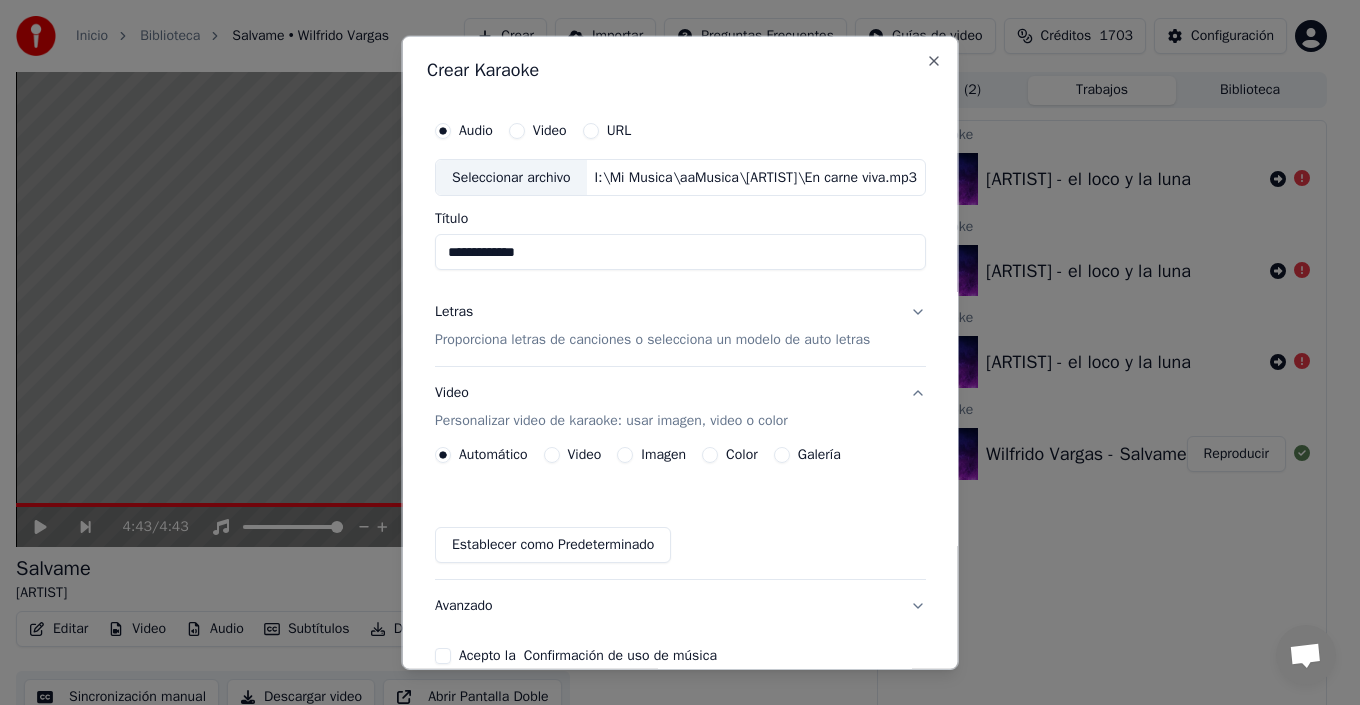 click on "**********" at bounding box center [680, 252] 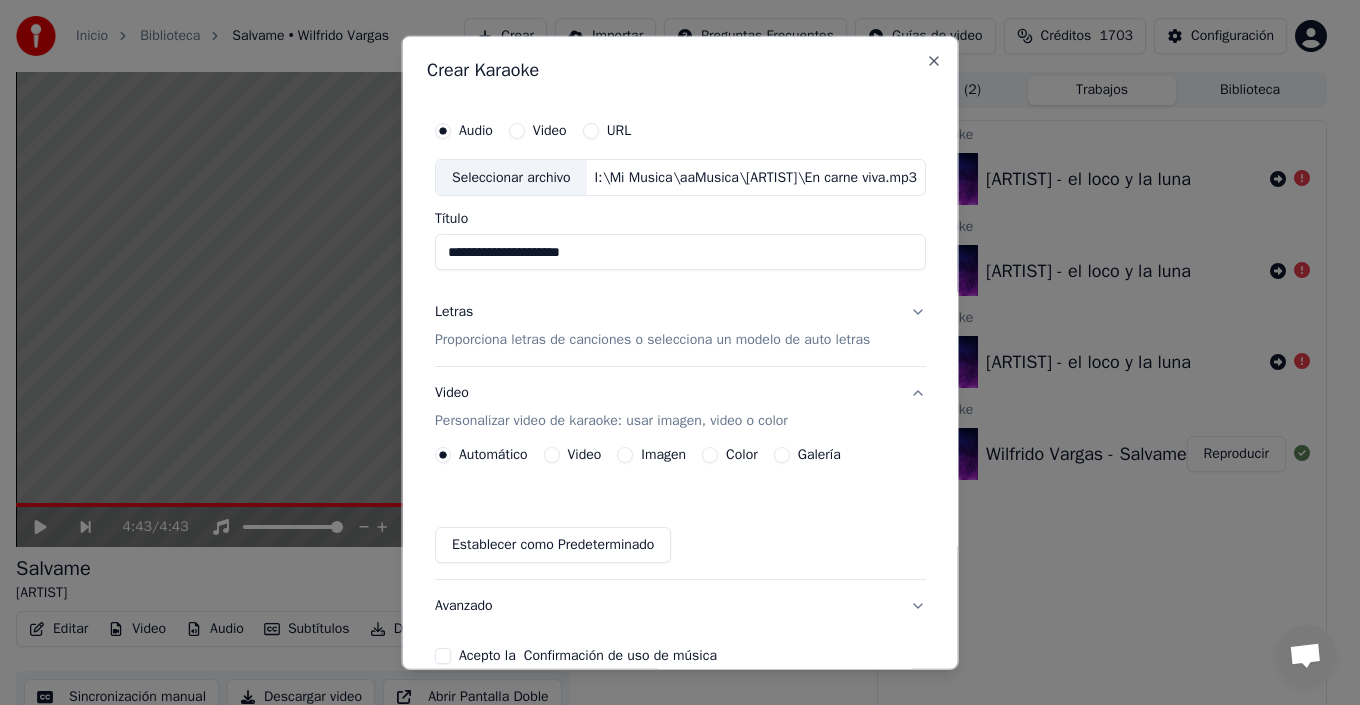 drag, startPoint x: 585, startPoint y: 251, endPoint x: 437, endPoint y: 246, distance: 148.08444 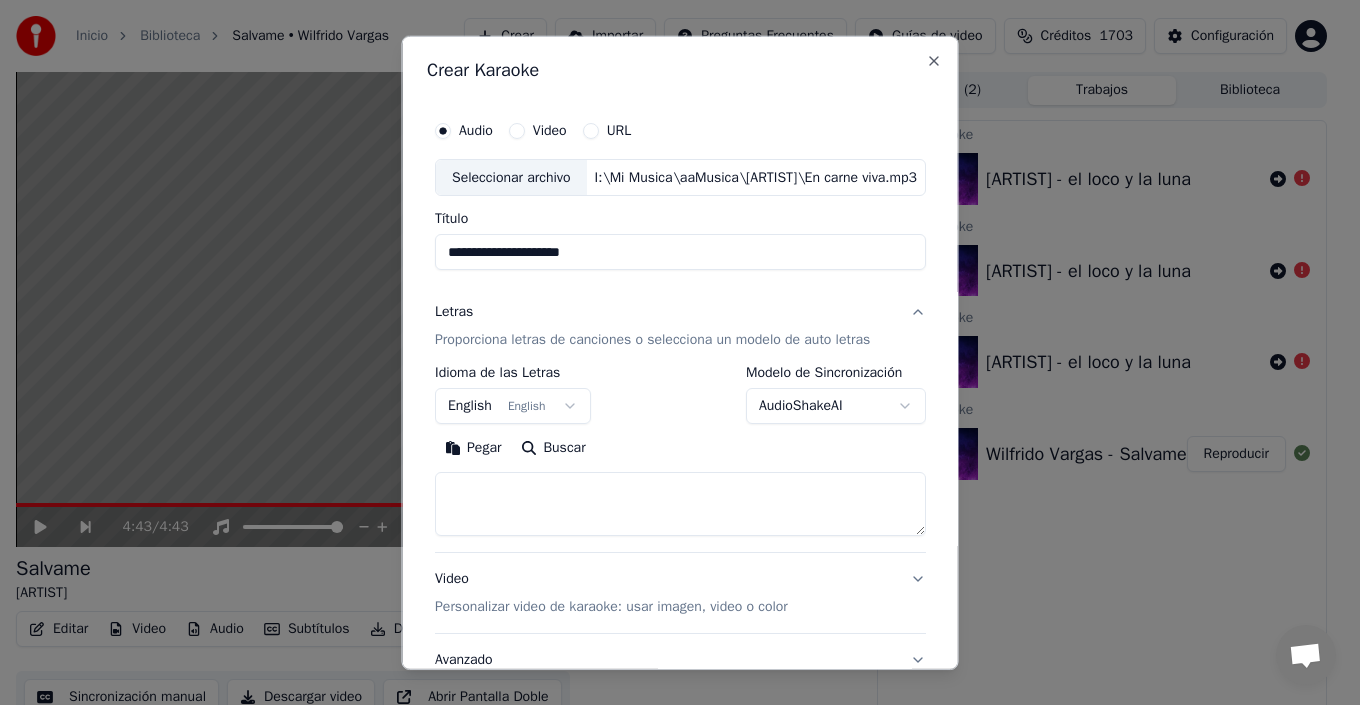 click on "Pegar" at bounding box center (473, 448) 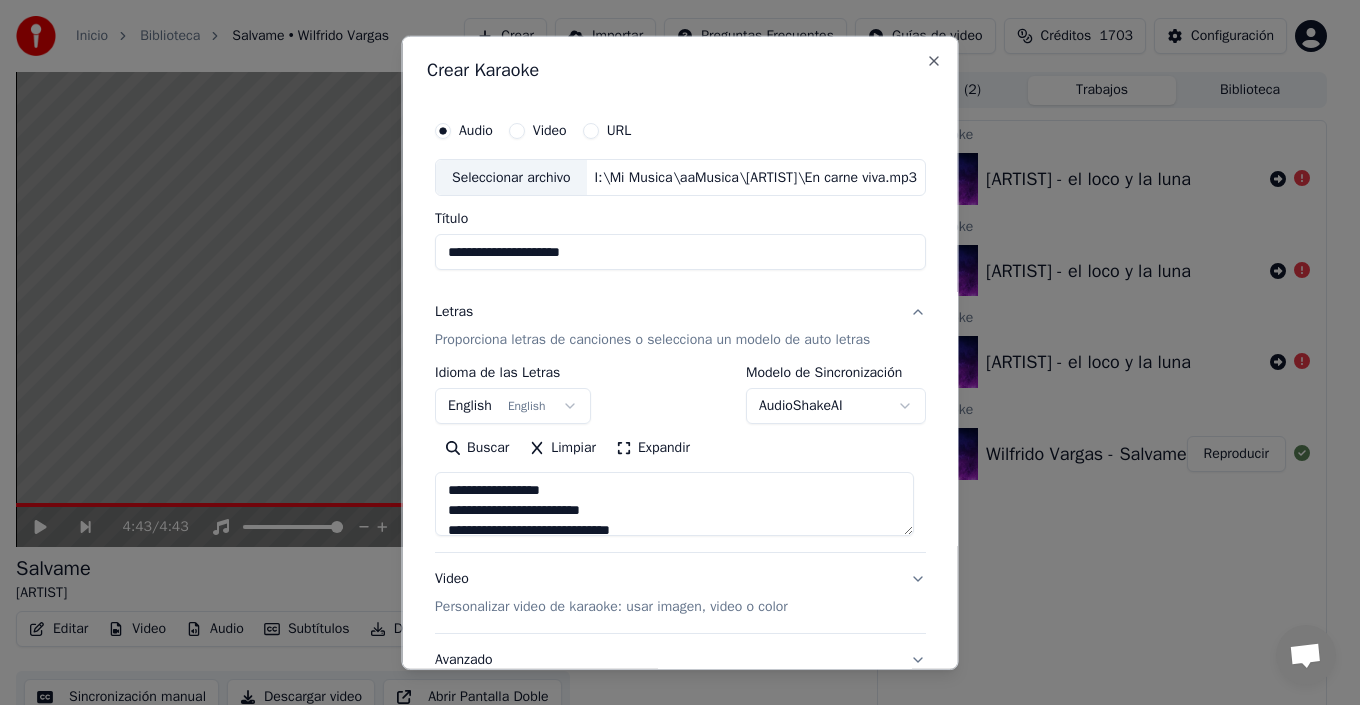 type on "**********" 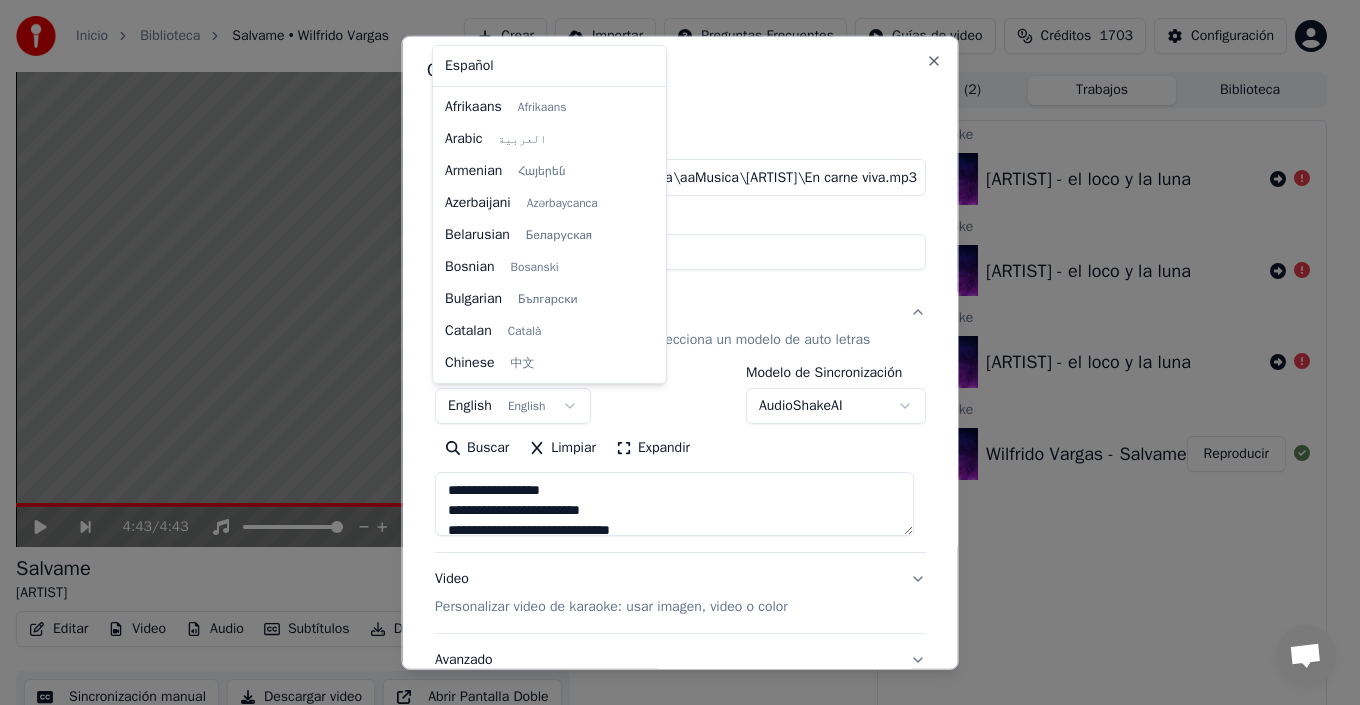 scroll, scrollTop: 160, scrollLeft: 0, axis: vertical 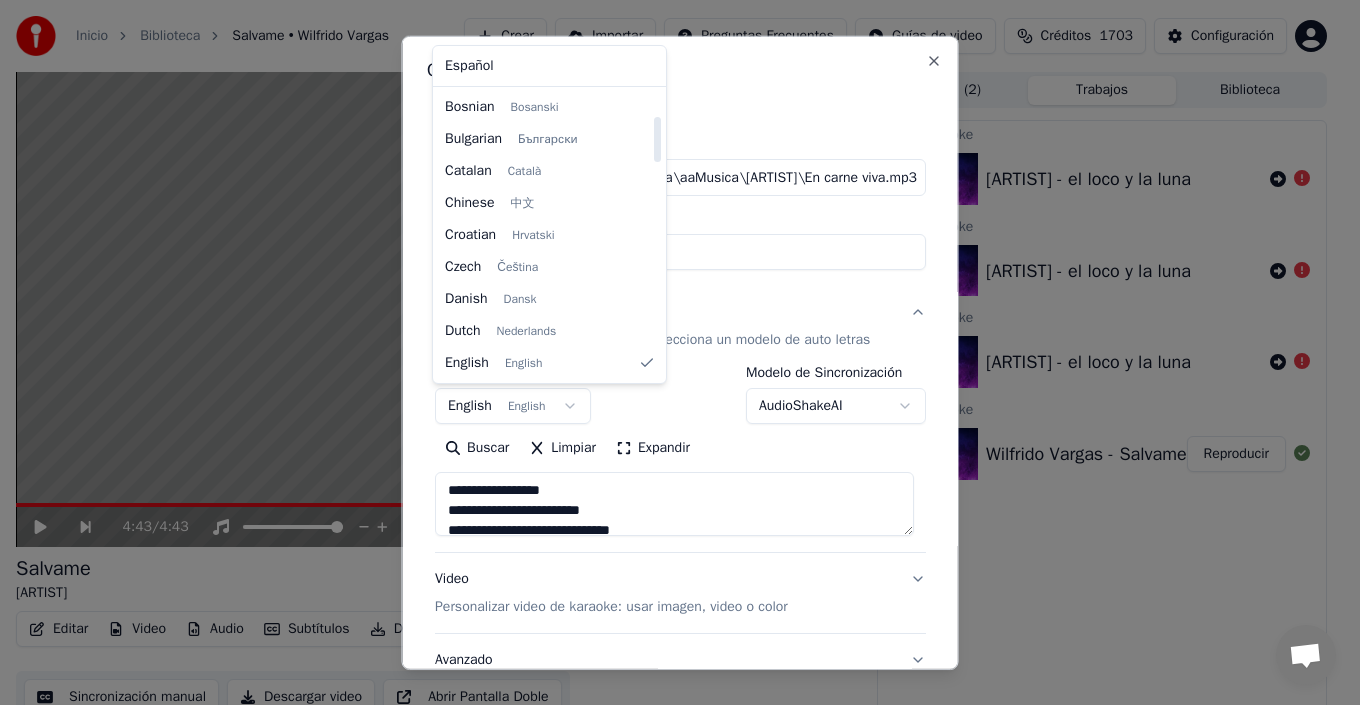select on "**" 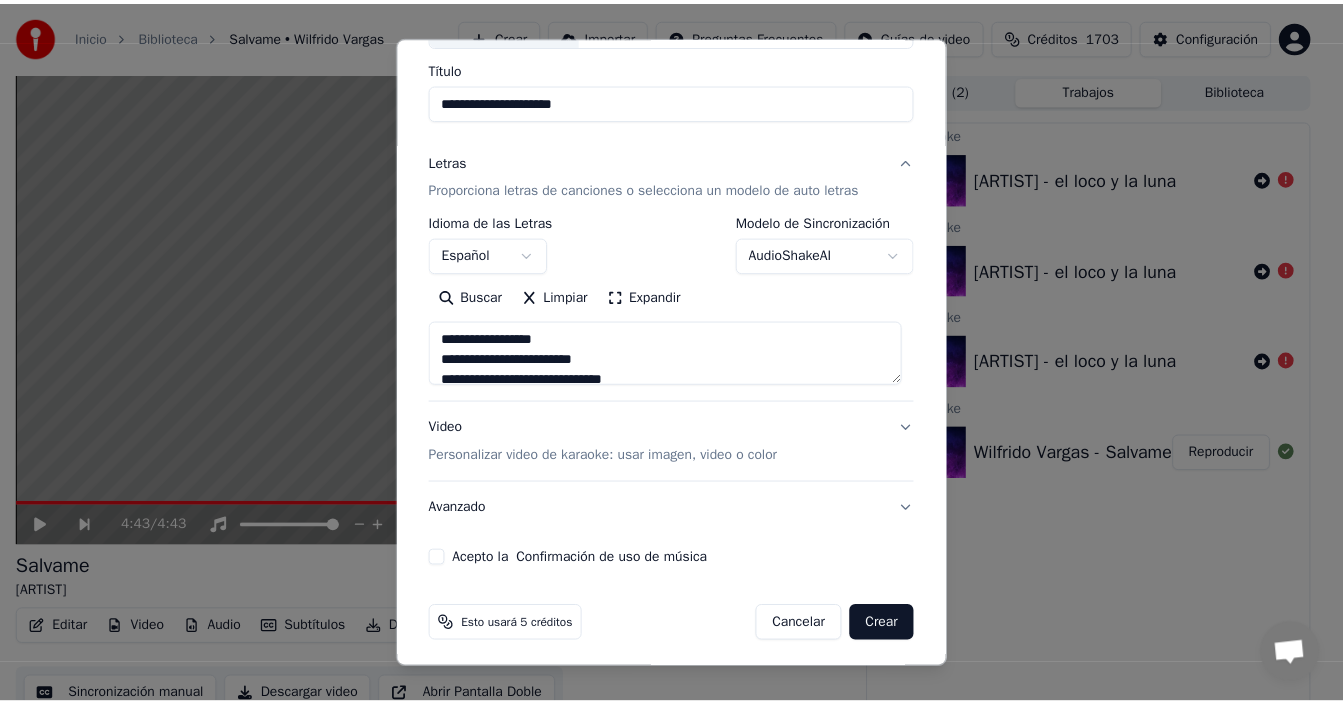 scroll, scrollTop: 157, scrollLeft: 0, axis: vertical 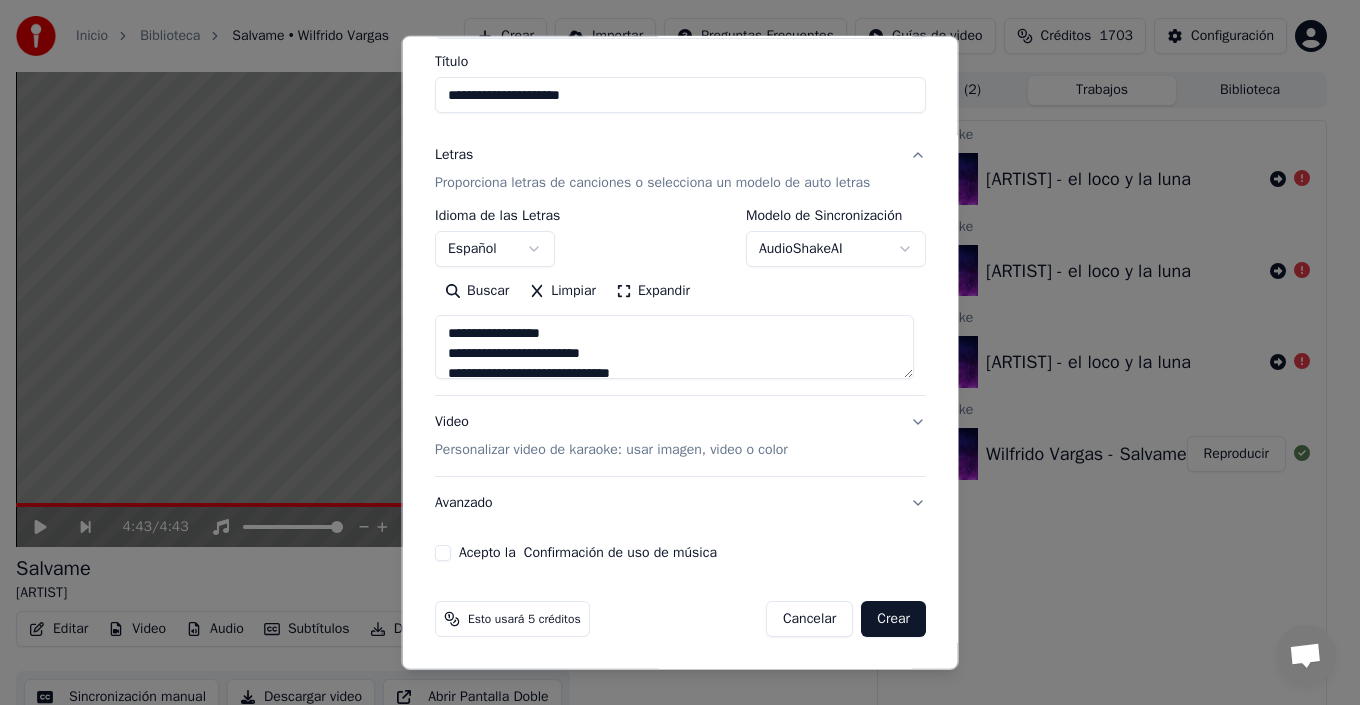 click on "Acepto la   Confirmación de uso de música" at bounding box center [443, 553] 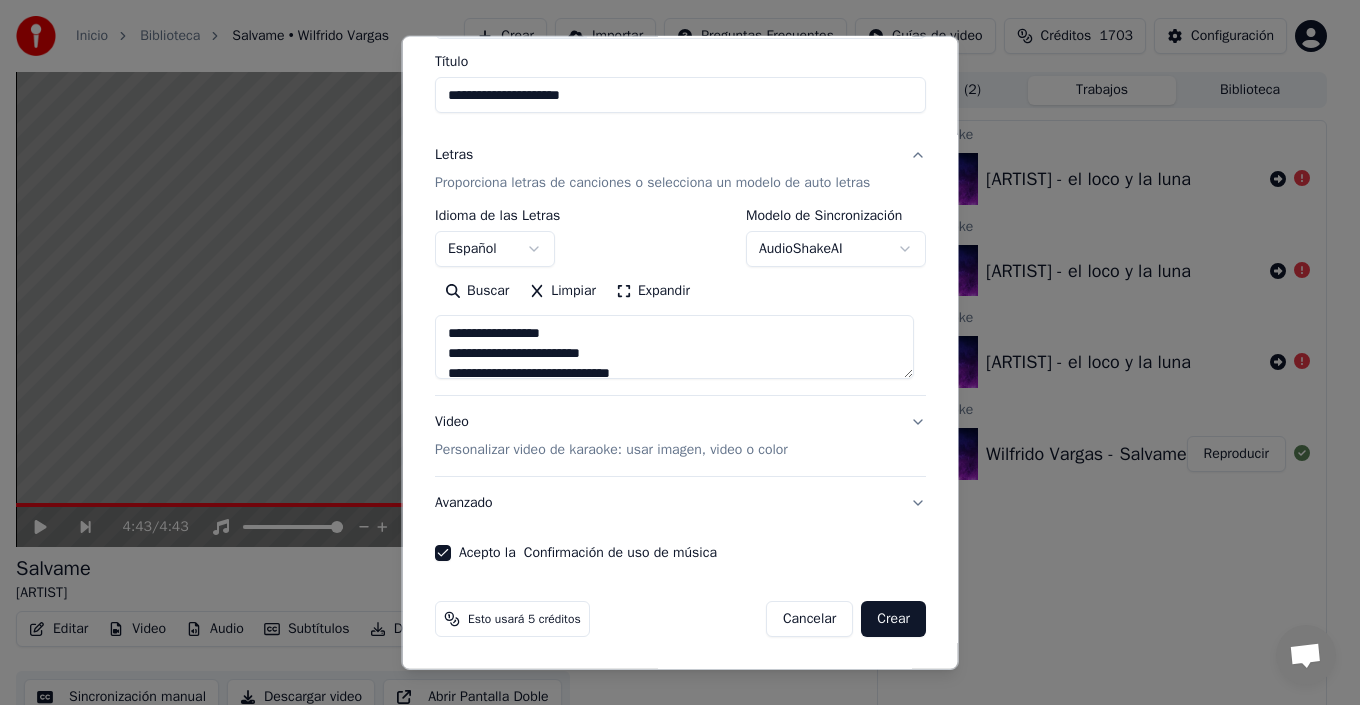 click on "Crear" at bounding box center [893, 619] 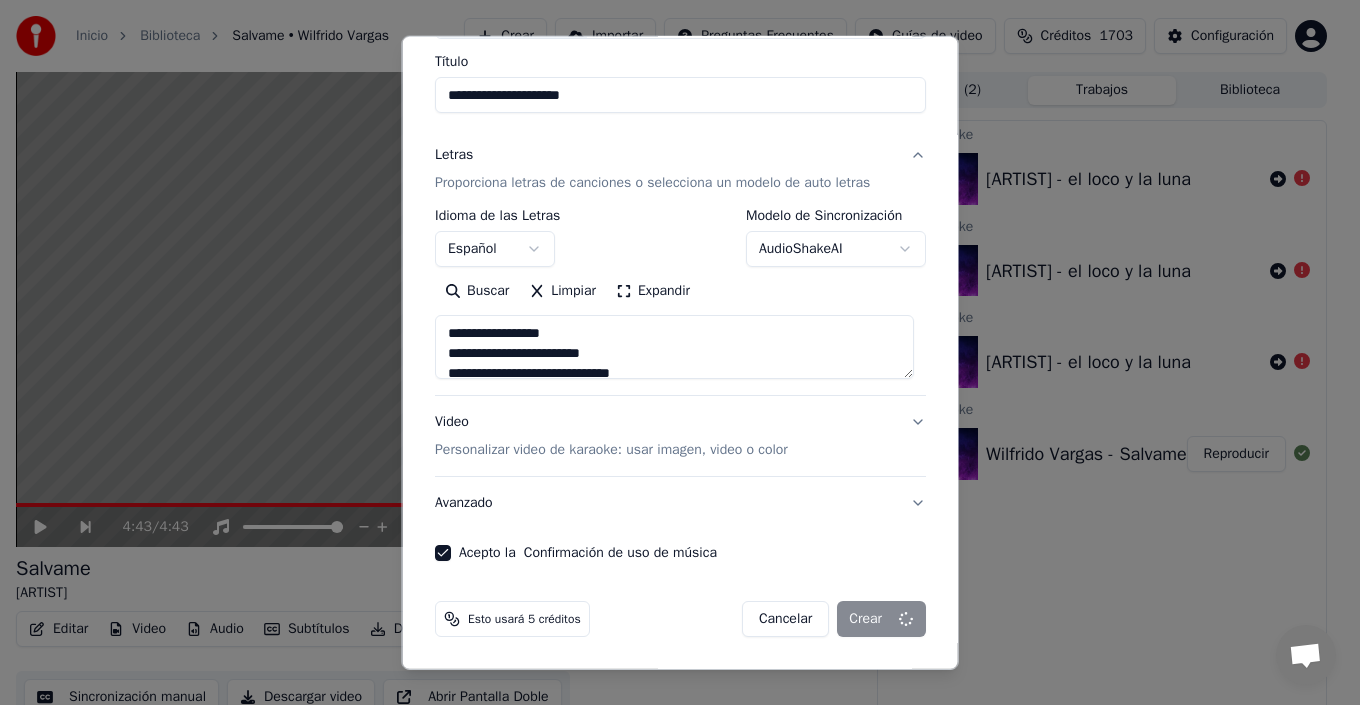 type on "**********" 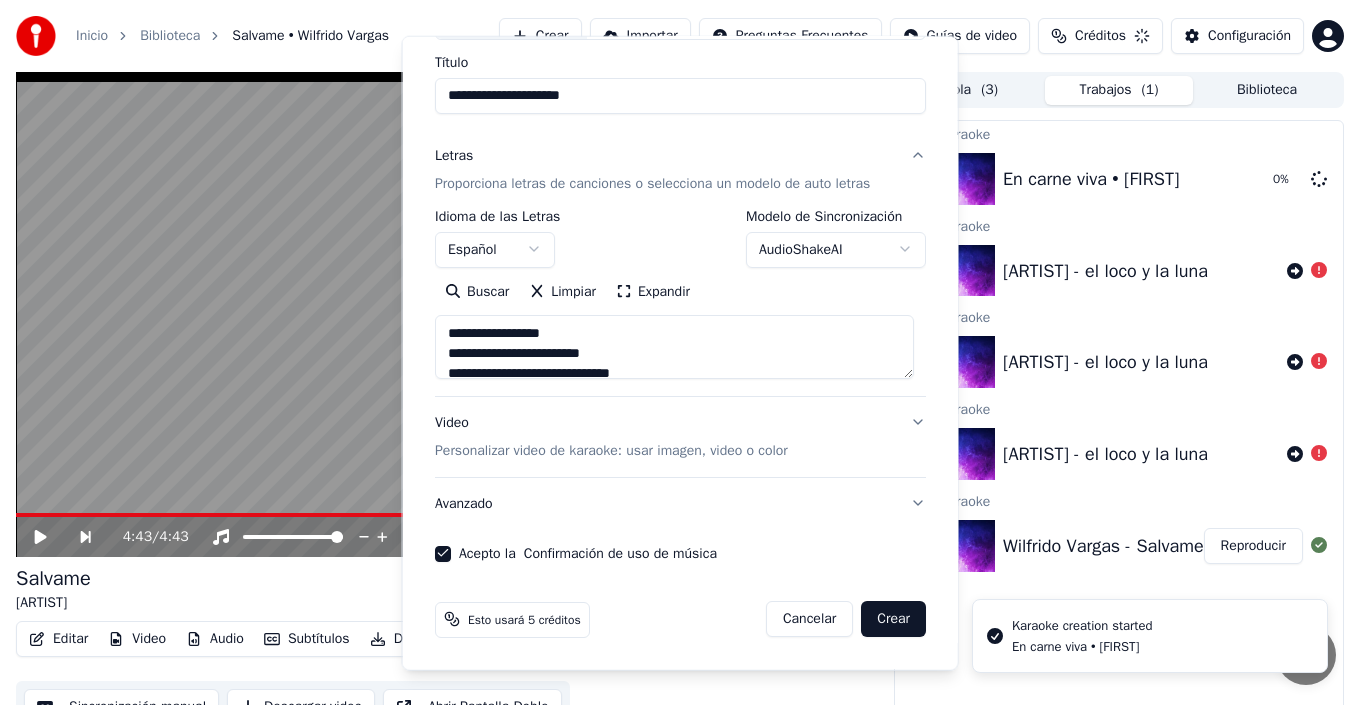 type 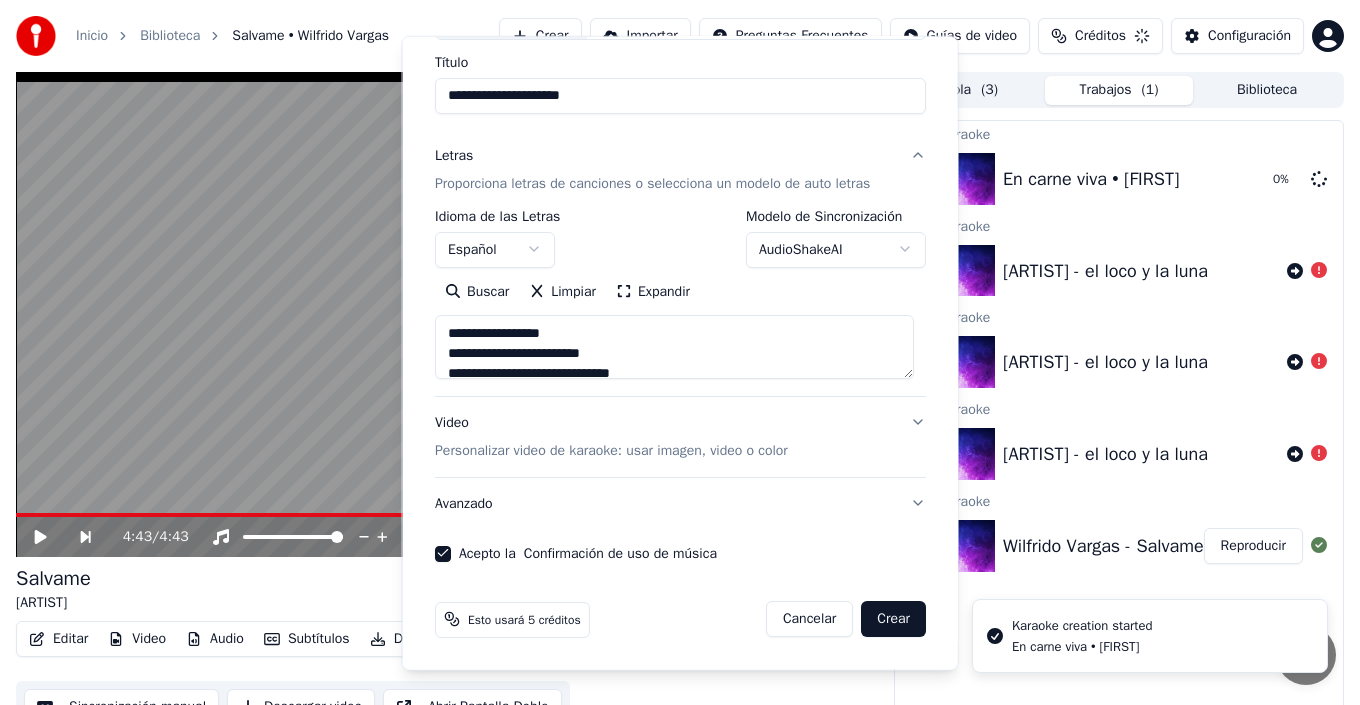 type 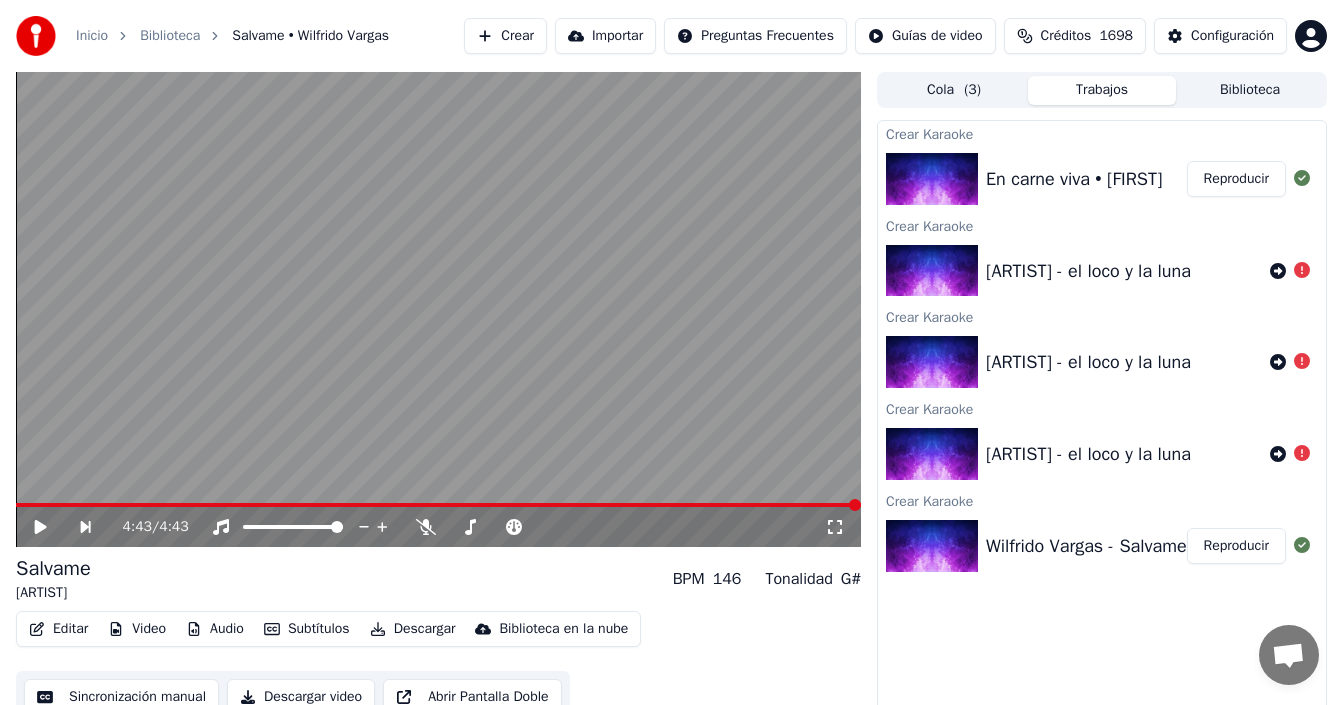 click on "Reproducir" at bounding box center (1236, 179) 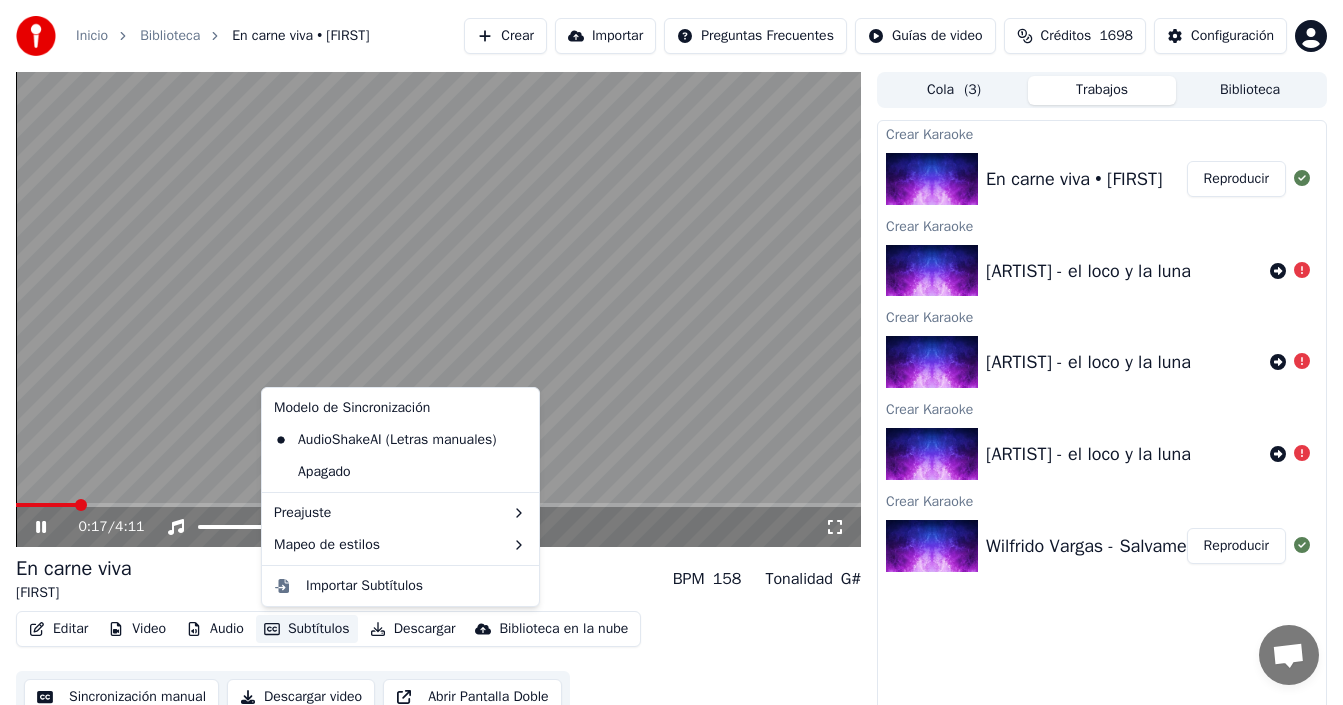 click on "Subtítulos" at bounding box center (307, 629) 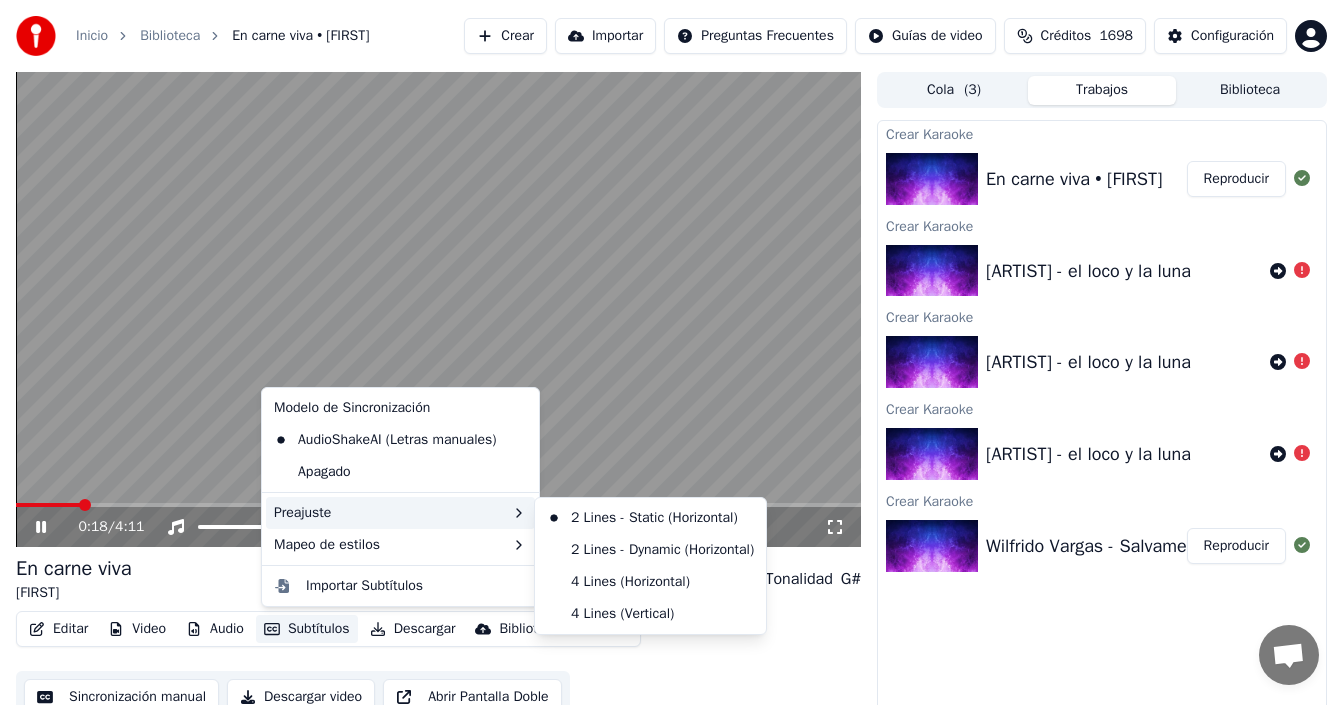 click on "Preajuste" at bounding box center [400, 513] 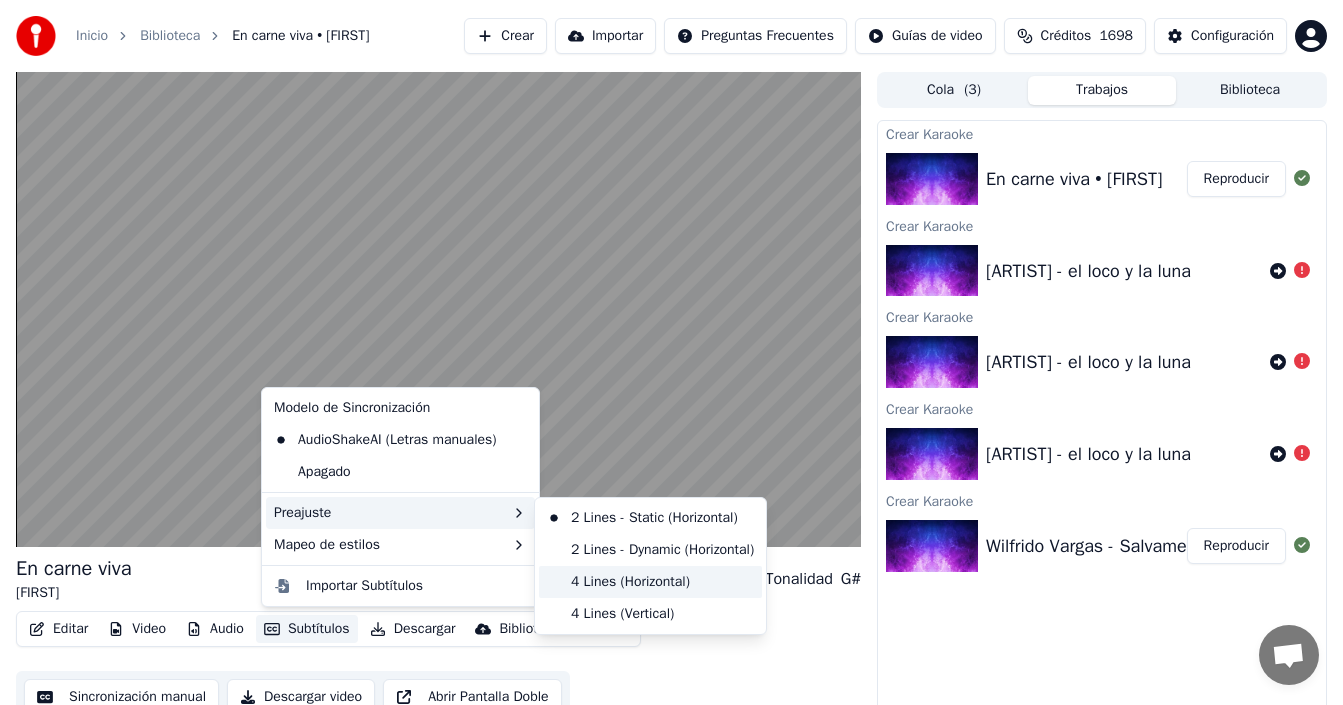 click on "4 Lines (Horizontal)" at bounding box center (650, 582) 